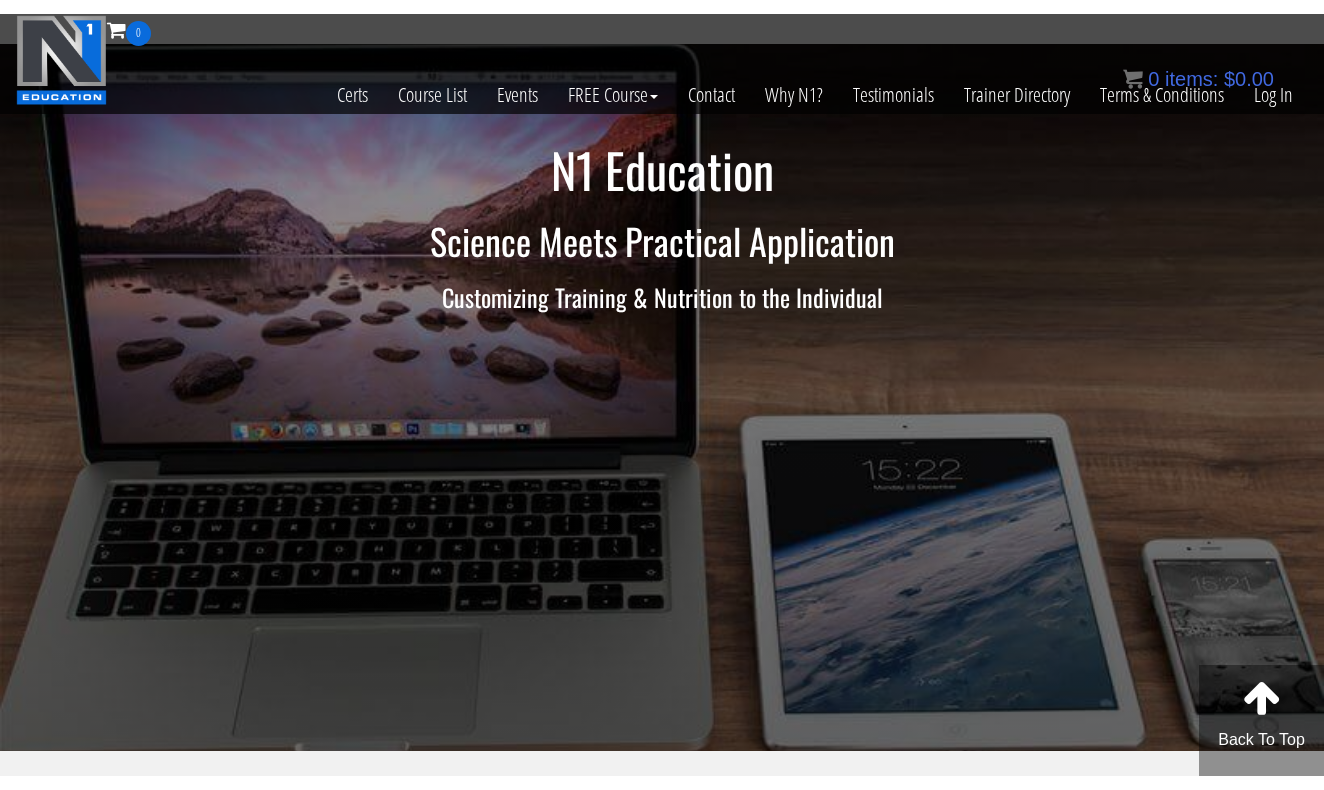 scroll, scrollTop: 0, scrollLeft: 0, axis: both 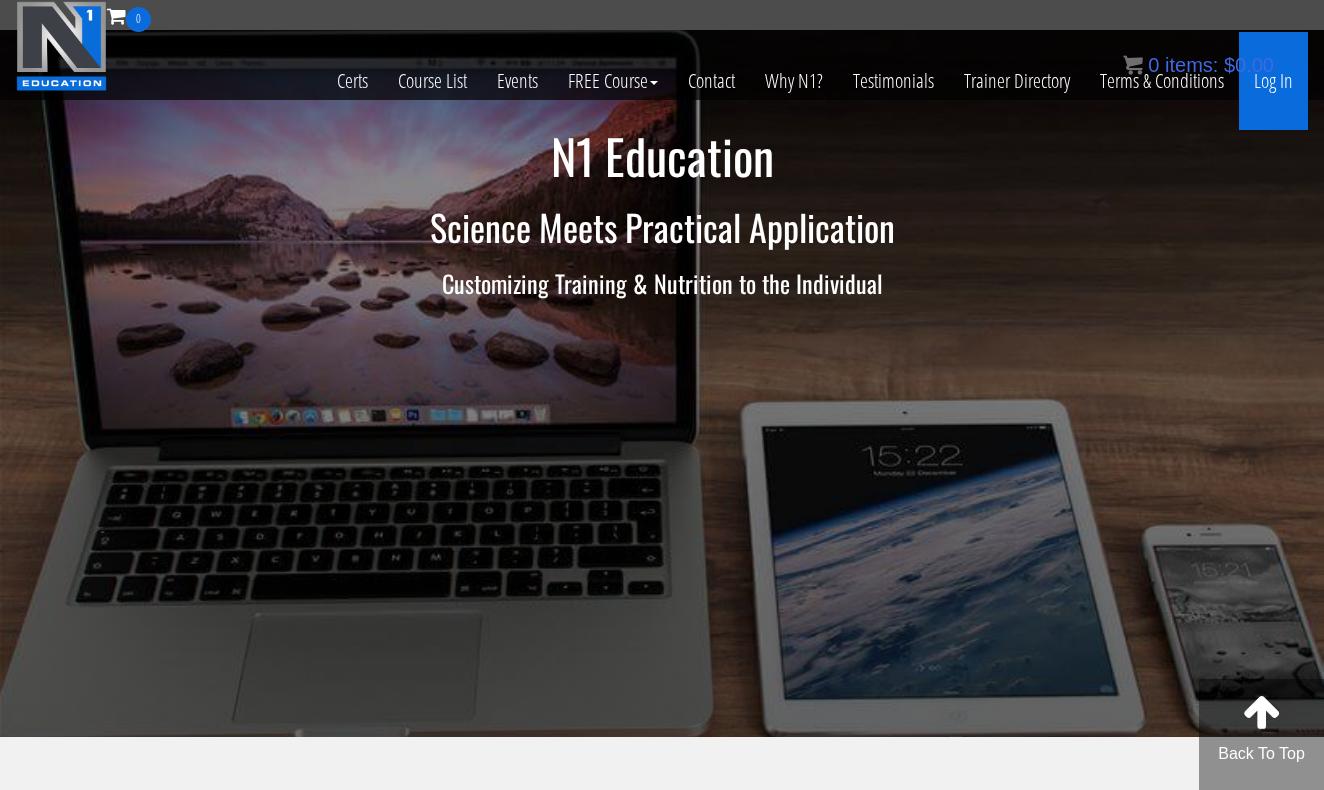 click on "Log In" at bounding box center (1273, 81) 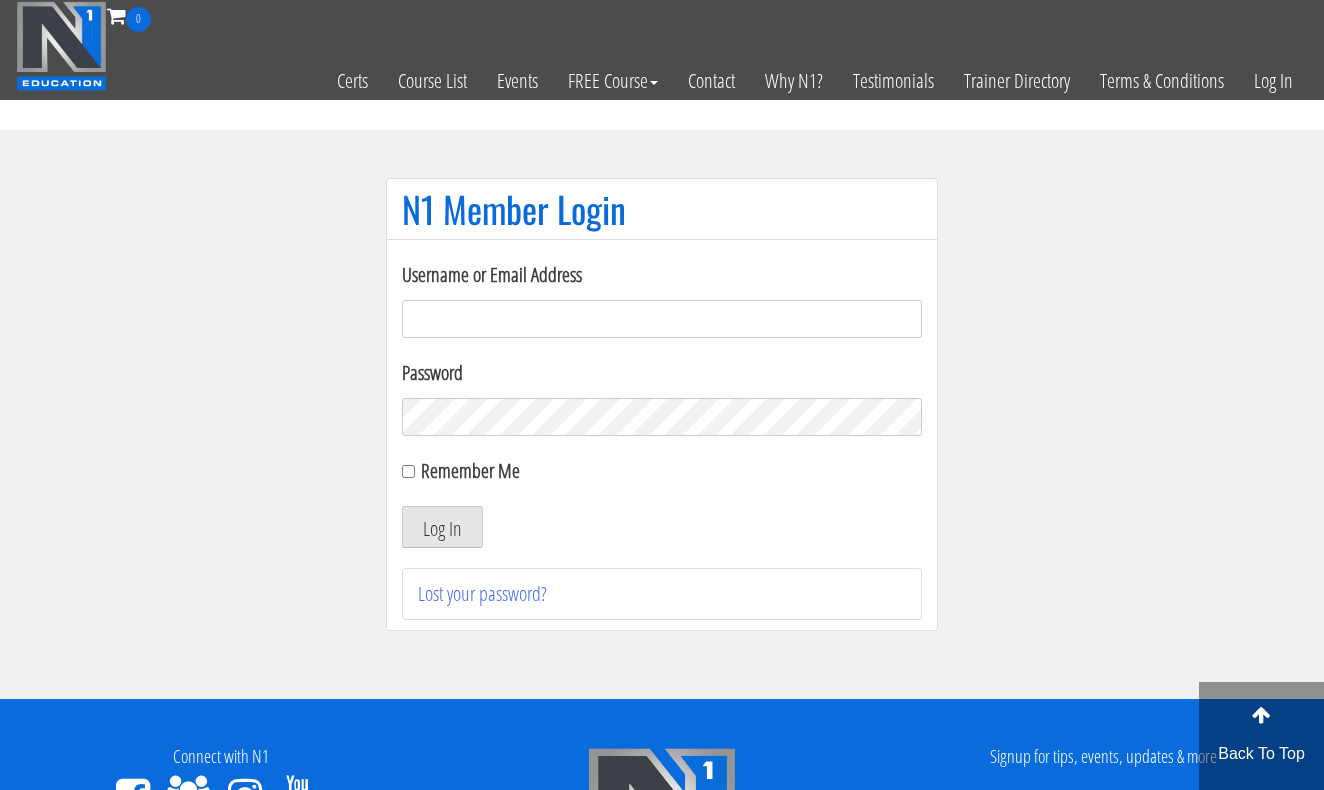 scroll, scrollTop: 0, scrollLeft: 0, axis: both 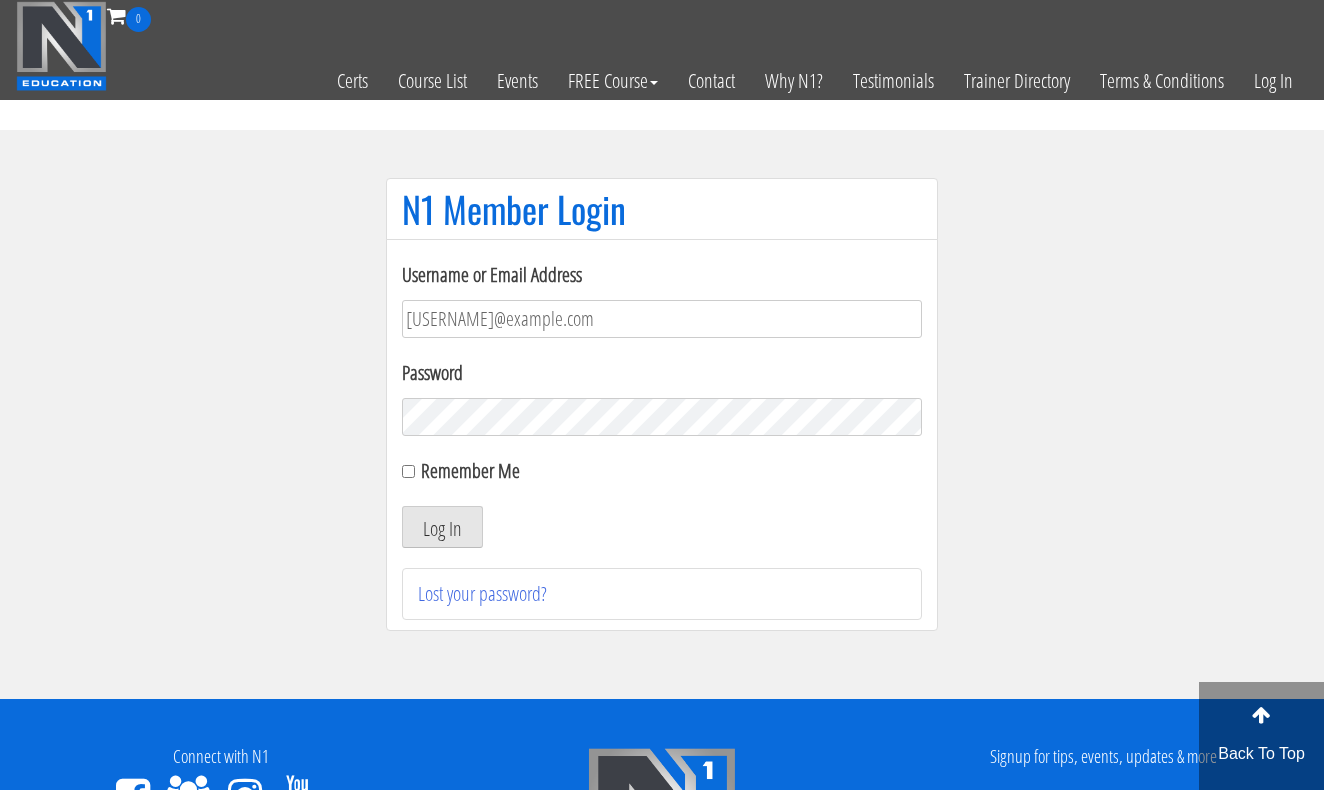 click on "Log In" at bounding box center (442, 527) 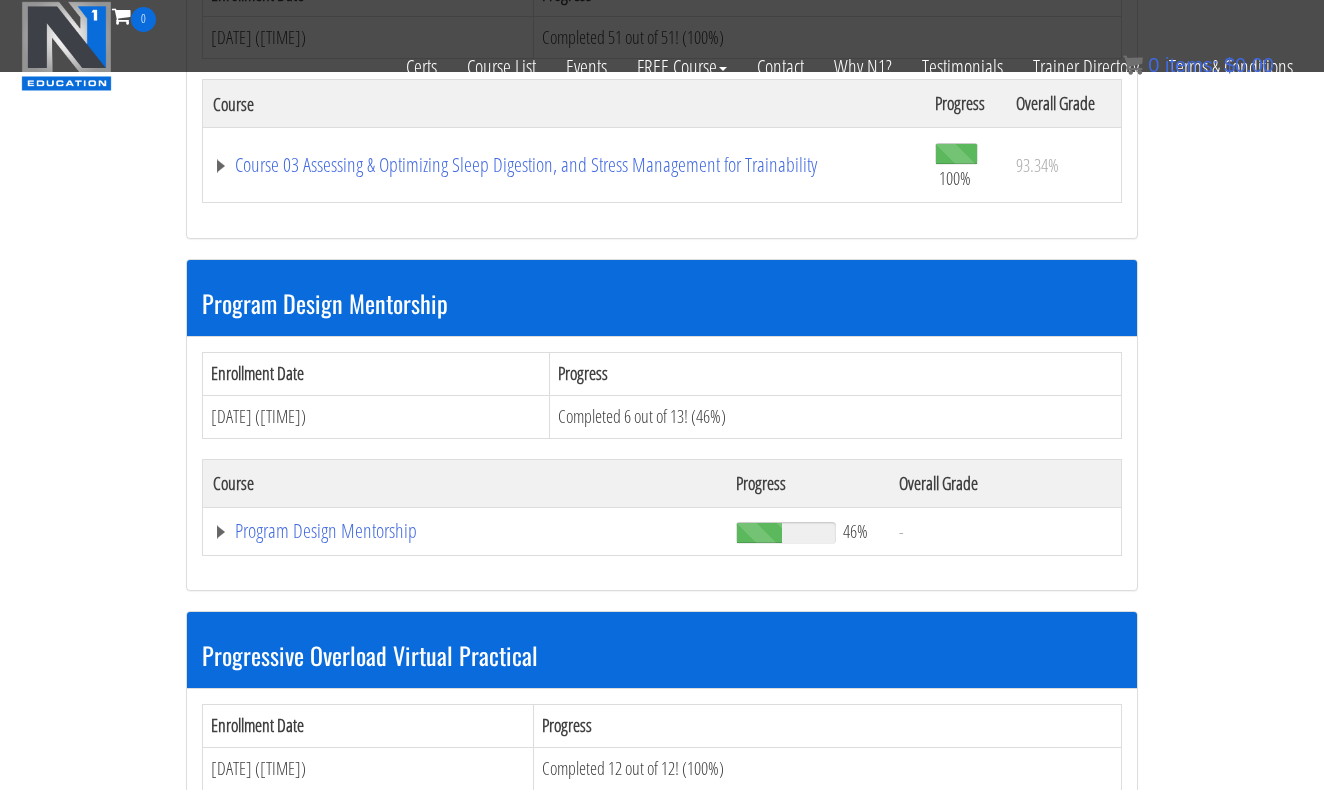scroll, scrollTop: 1501, scrollLeft: 0, axis: vertical 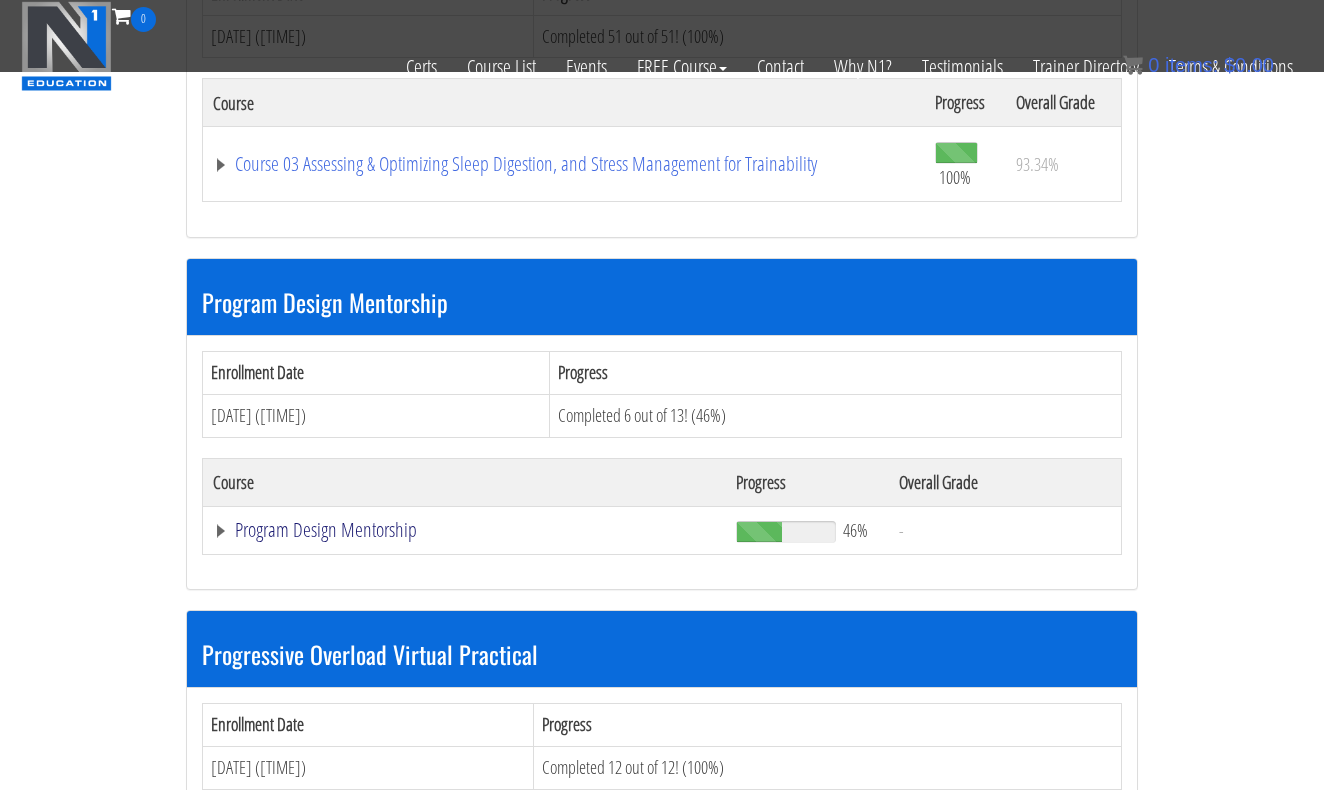click on "Program Design Mentorship" at bounding box center [430, -933] 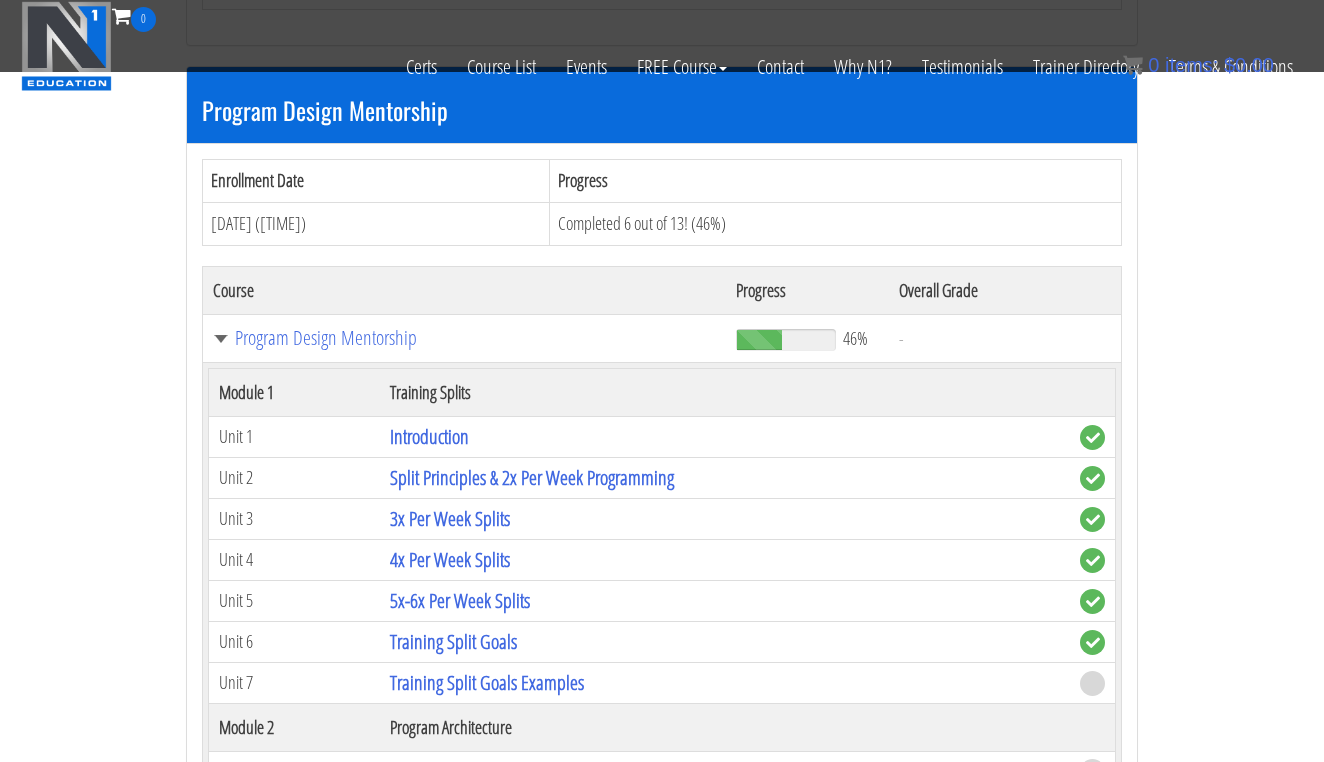 scroll, scrollTop: 2027, scrollLeft: 0, axis: vertical 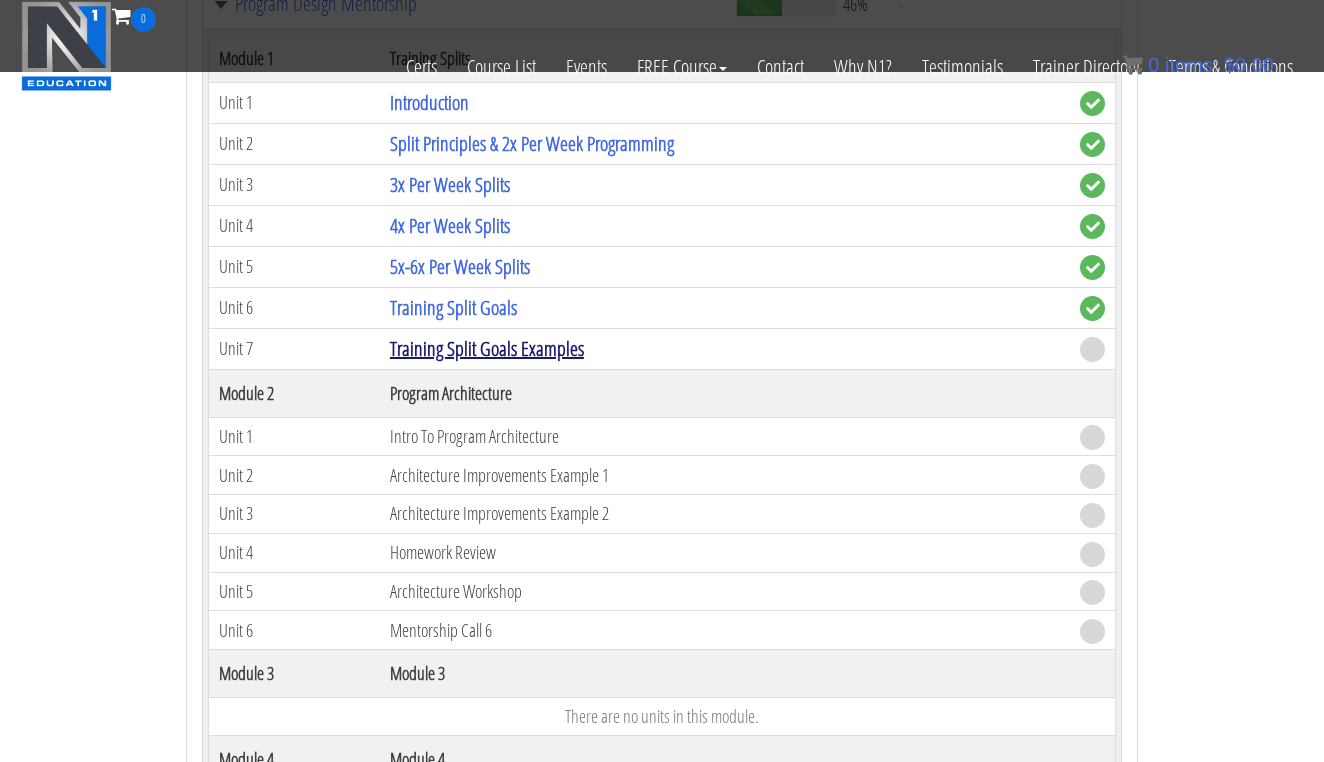 click on "Training Split Goals Examples" at bounding box center (487, 348) 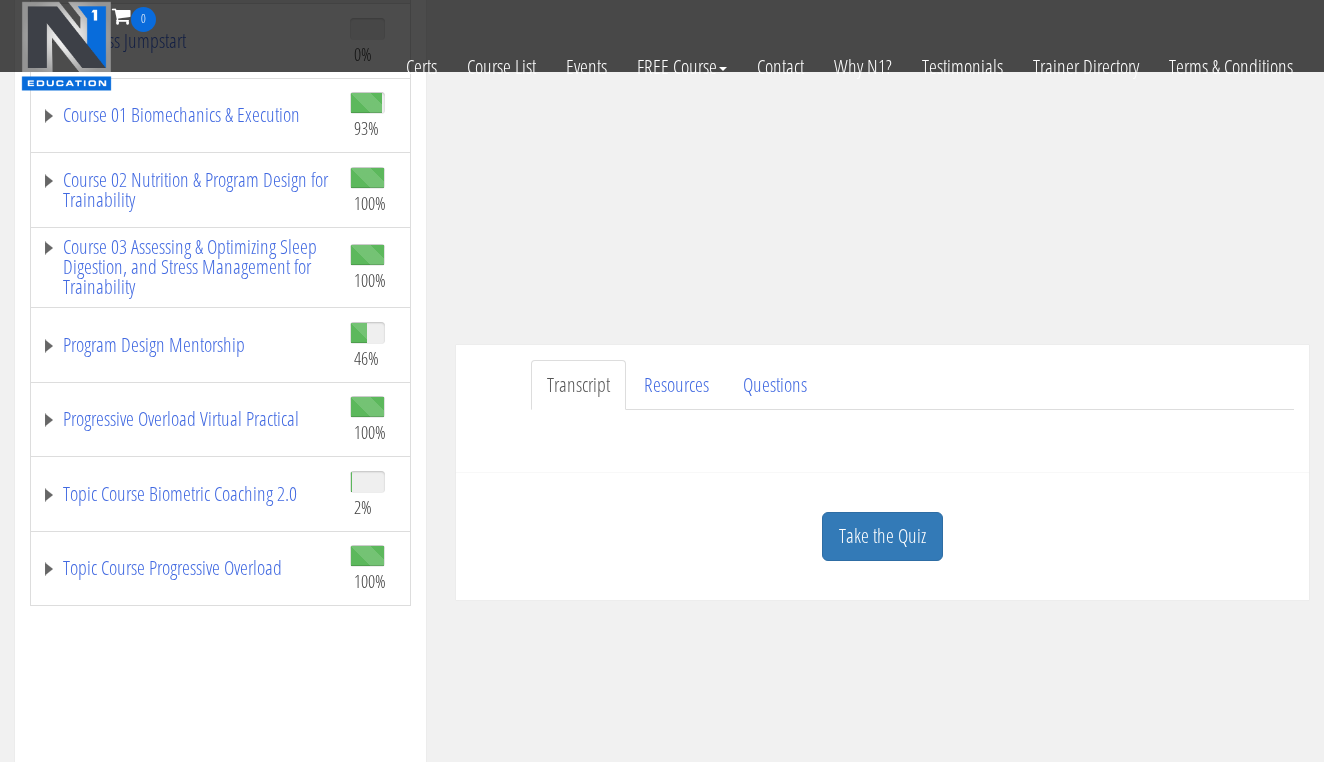 scroll, scrollTop: 484, scrollLeft: 0, axis: vertical 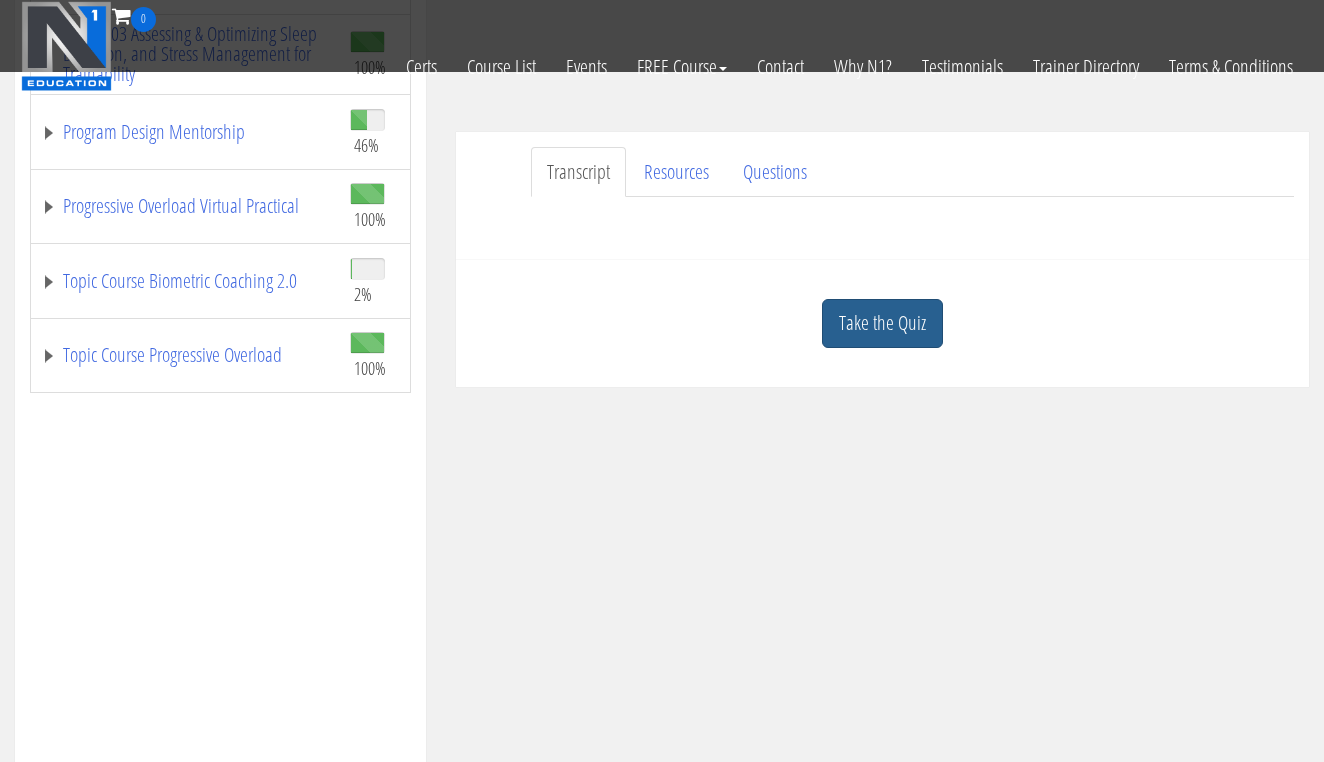 click on "Take the Quiz" at bounding box center [882, 323] 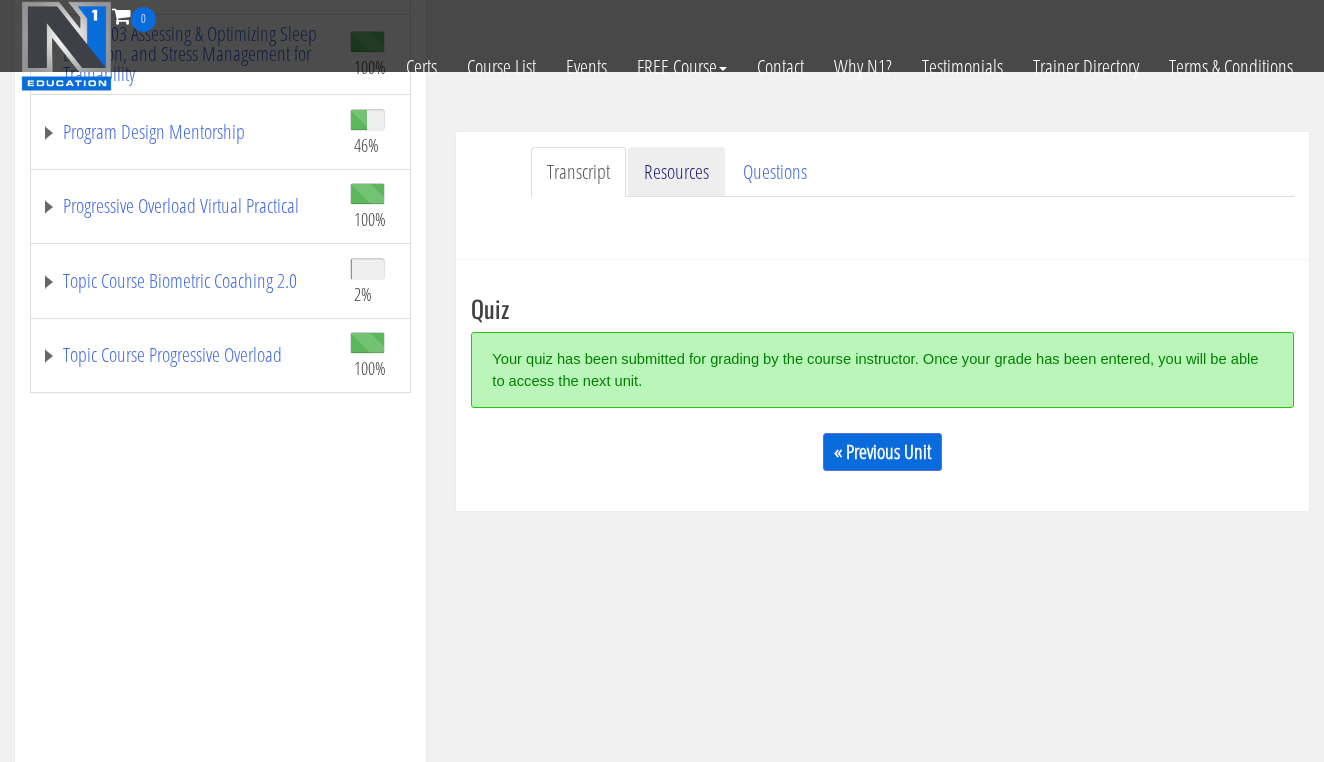 click on "Resources" at bounding box center (676, 172) 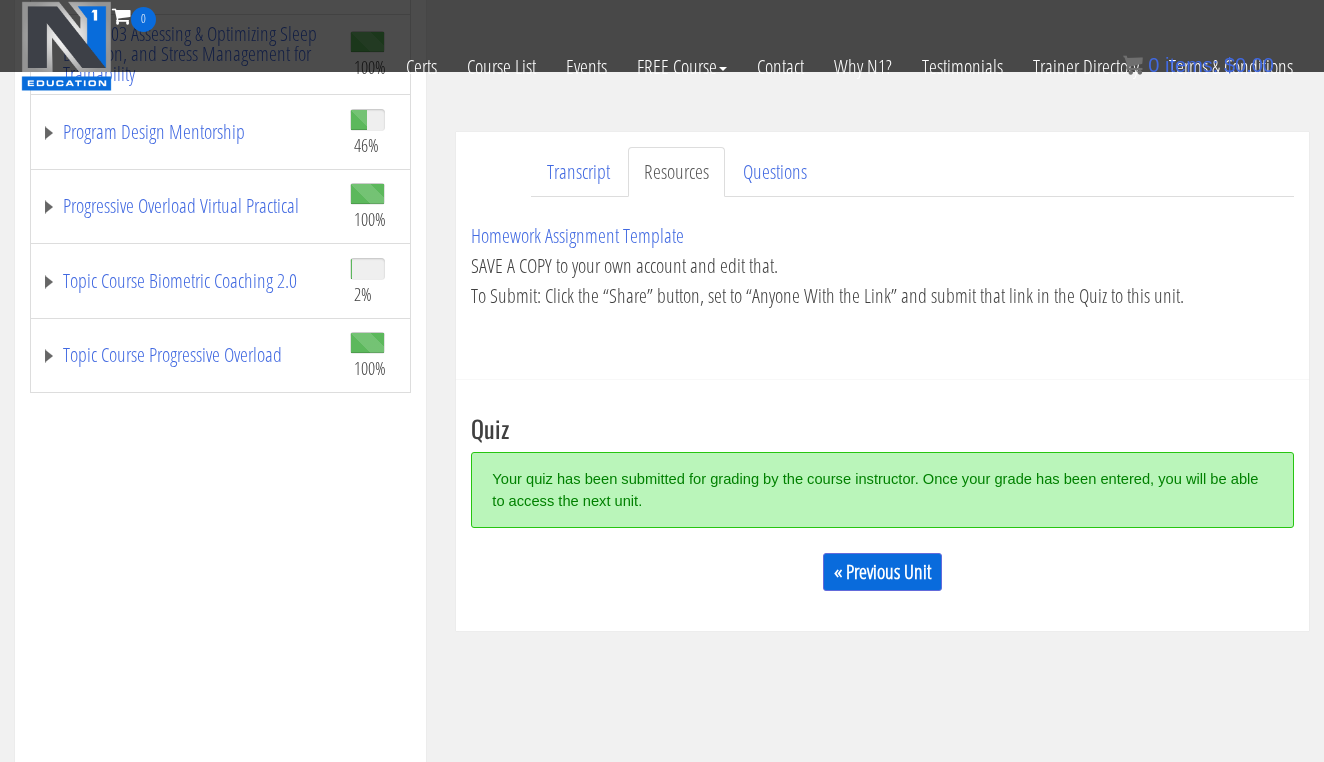 click on "Homework Assignment Template
SAVE A COPY to your own account and edit that.
To Submit: Click the “Share” button, set to “Anyone With the Link” and submit that link in the Quiz to this unit.
Submit Questions  HERE  to be covered on the next live call." at bounding box center (882, 281) 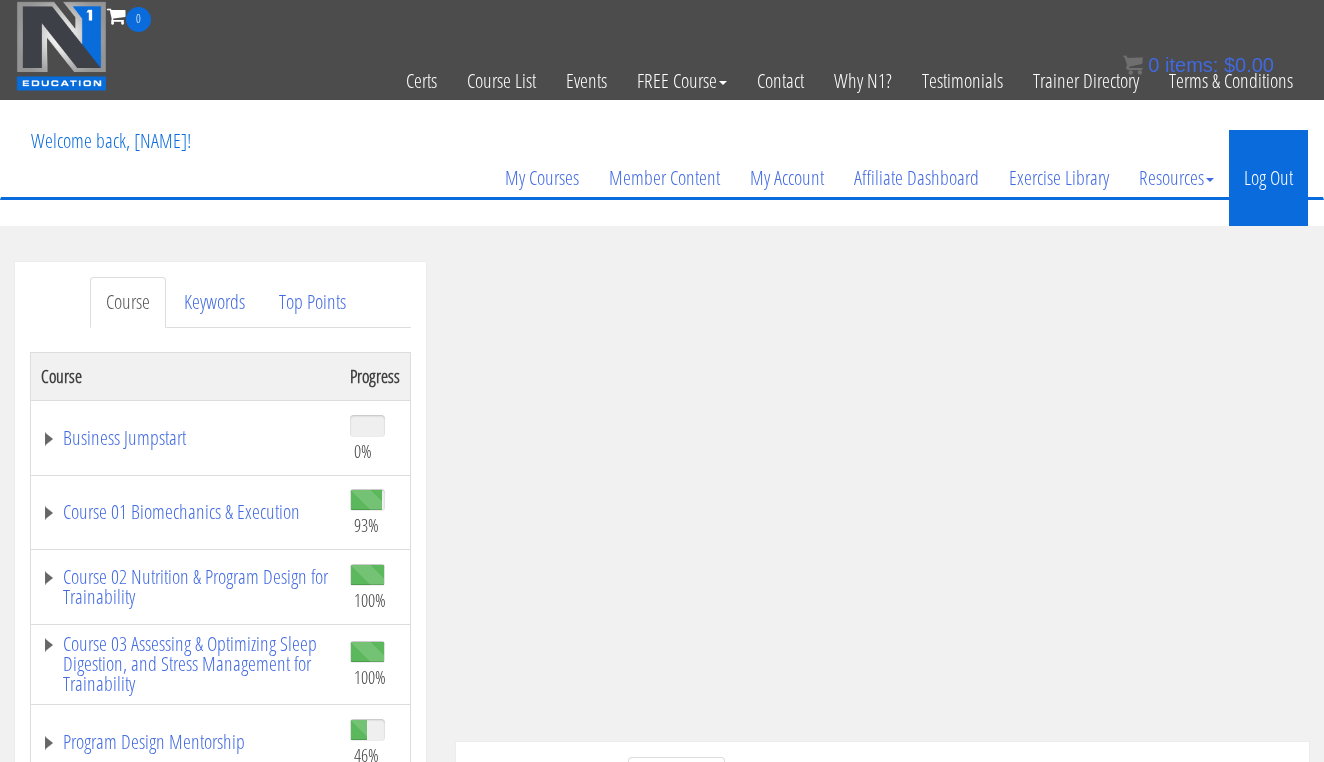 scroll, scrollTop: 0, scrollLeft: 0, axis: both 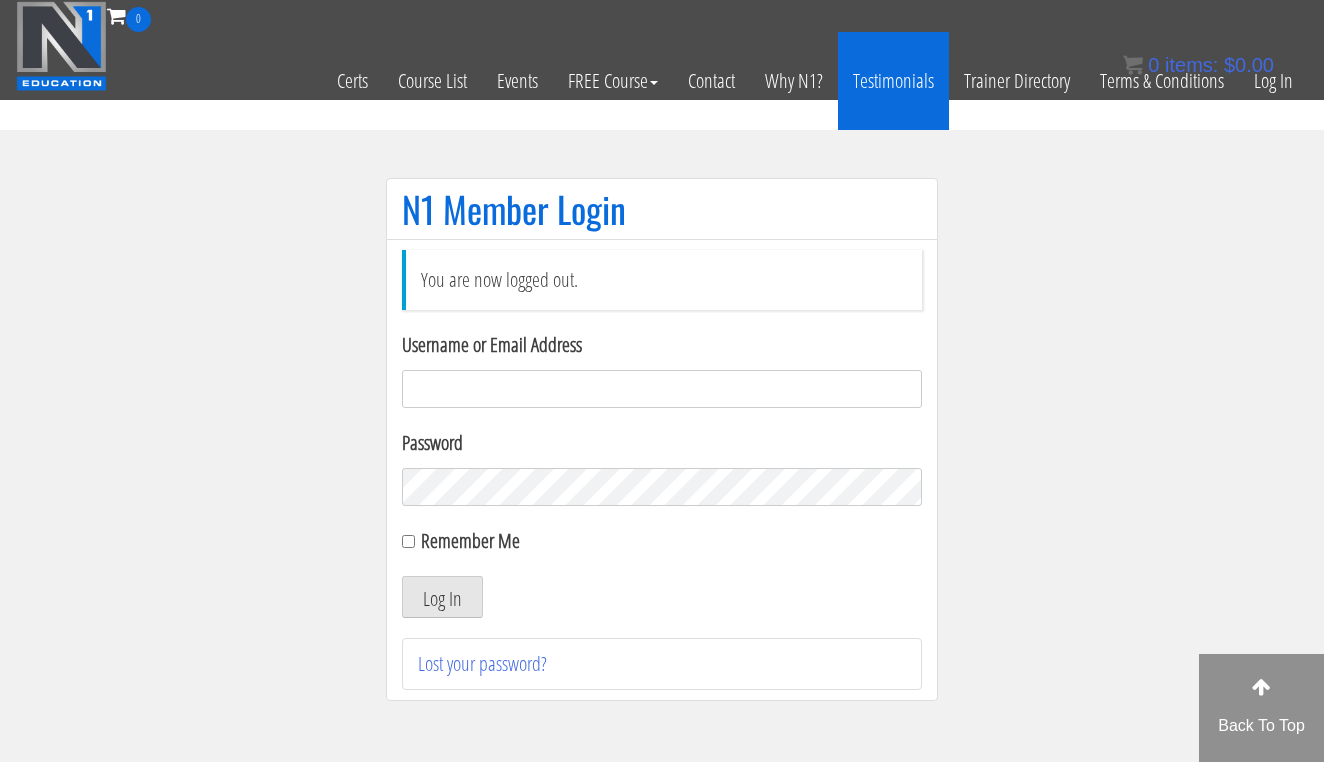 type on "[EMAIL]" 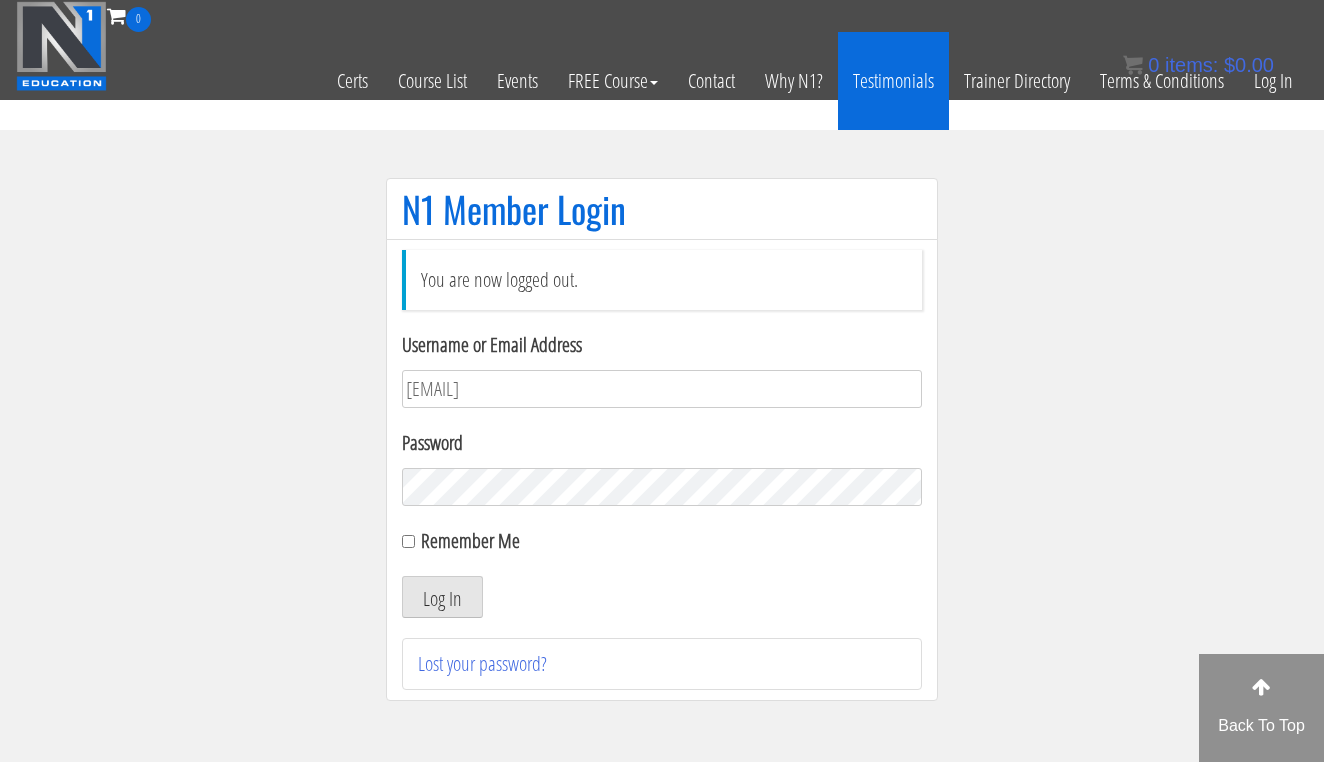 click on "Log In" at bounding box center [442, 597] 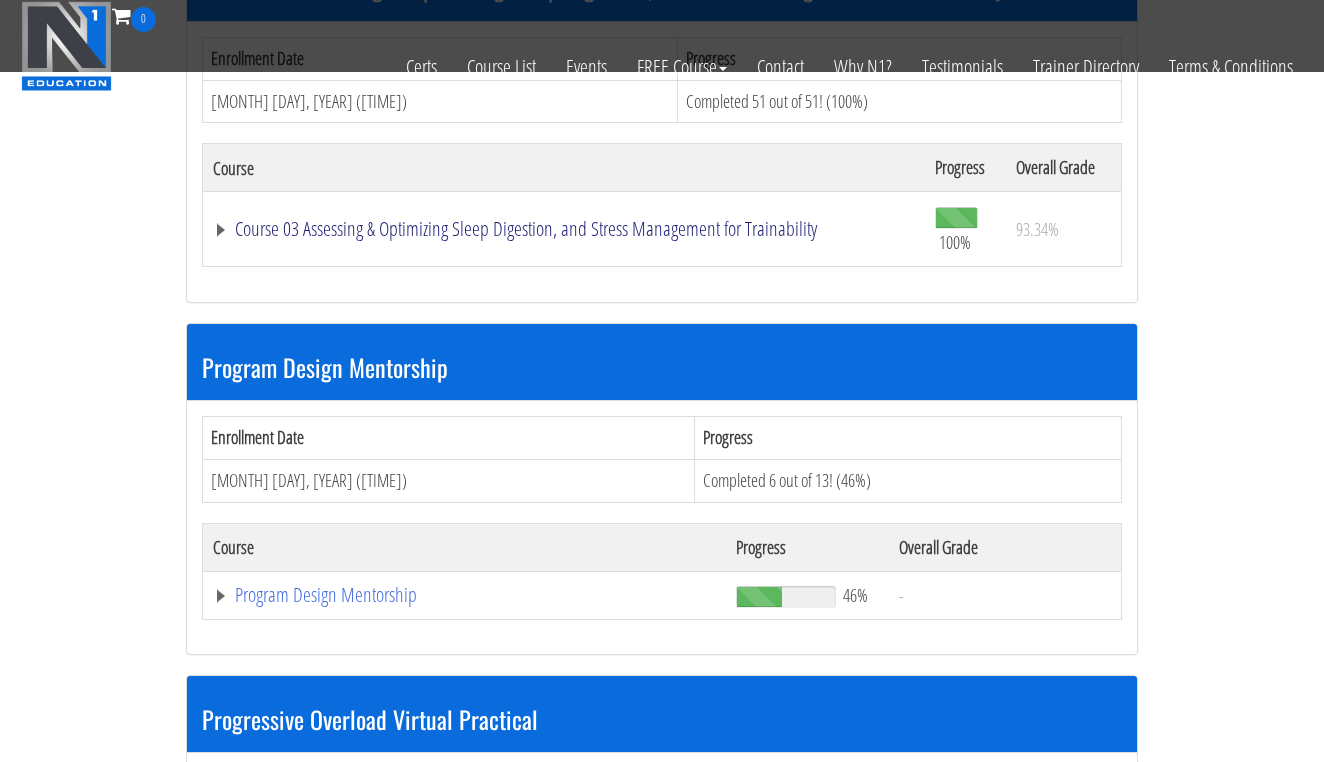 scroll, scrollTop: 1549, scrollLeft: 0, axis: vertical 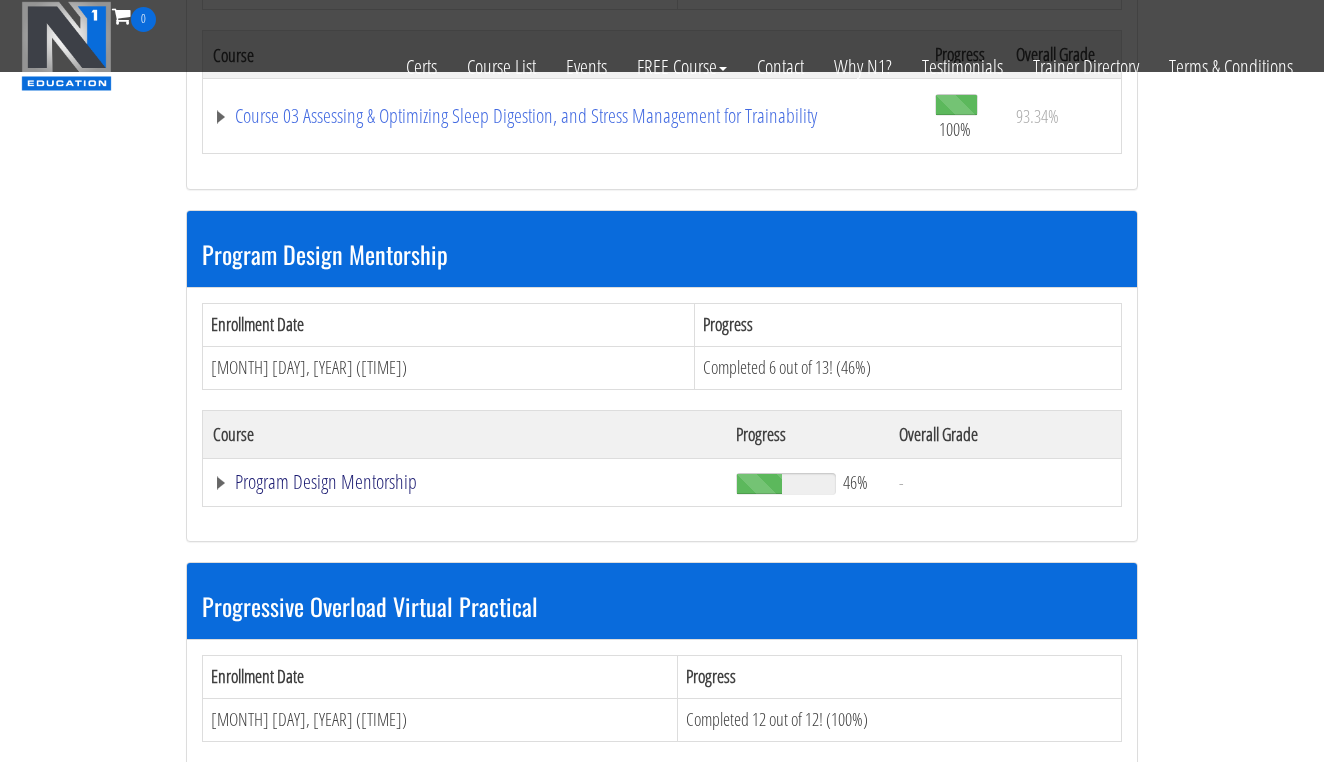 click on "Program Design Mentorship" at bounding box center (430, -981) 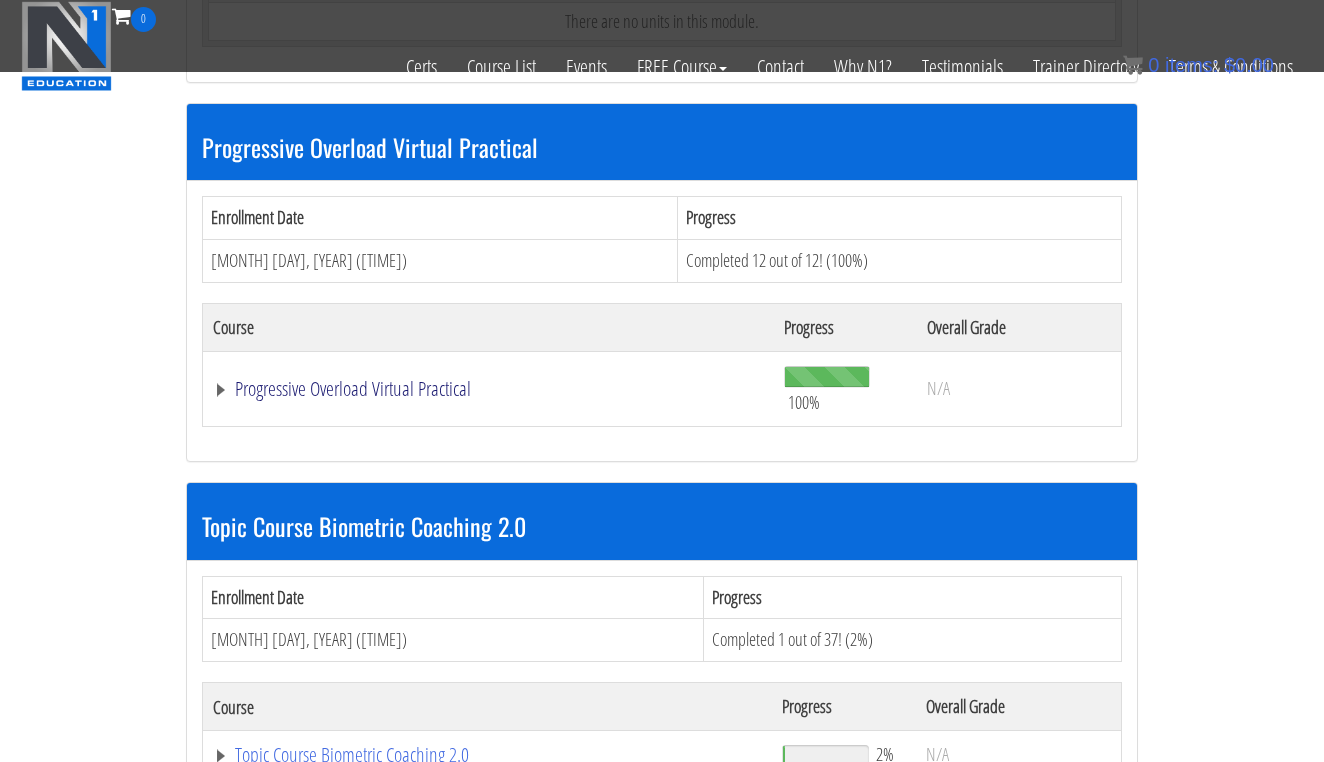 scroll, scrollTop: 3169, scrollLeft: 0, axis: vertical 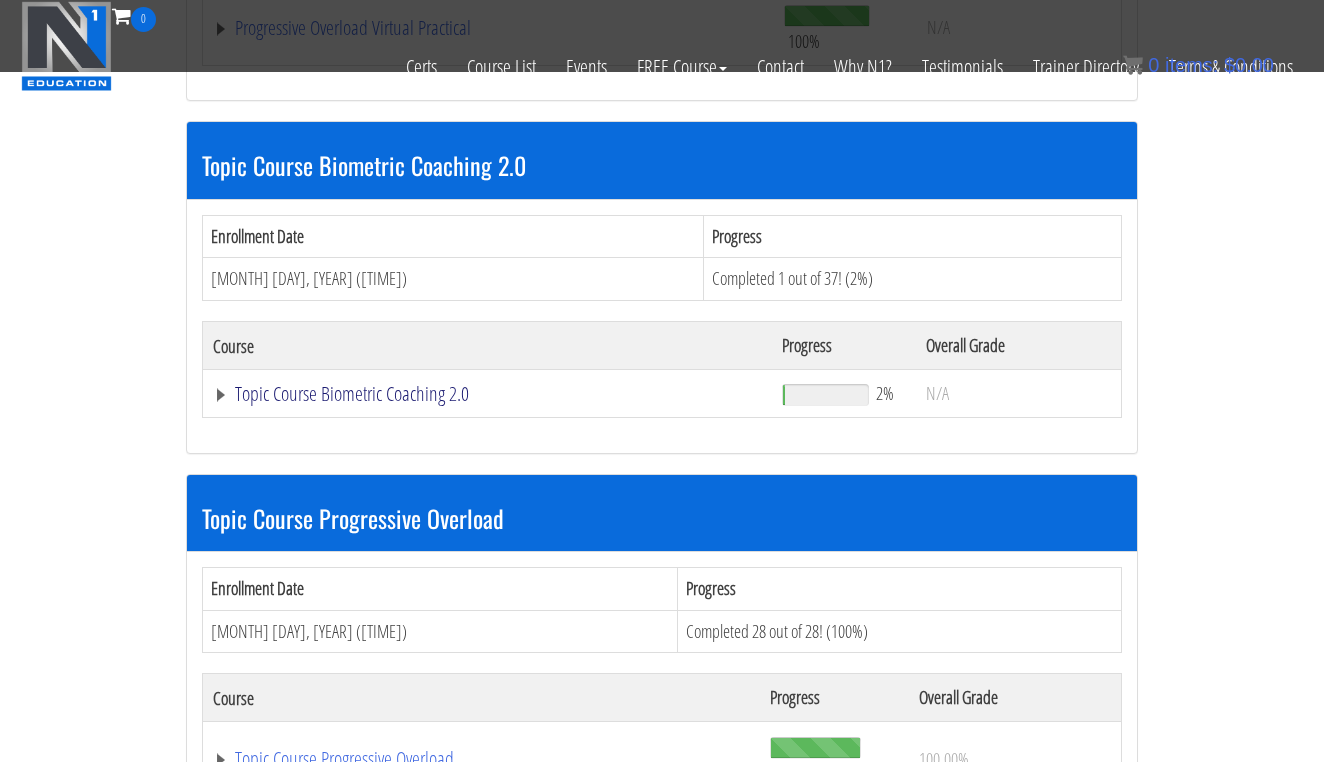 click on "Topic Course Biometric Coaching 2.0" at bounding box center [430, -2601] 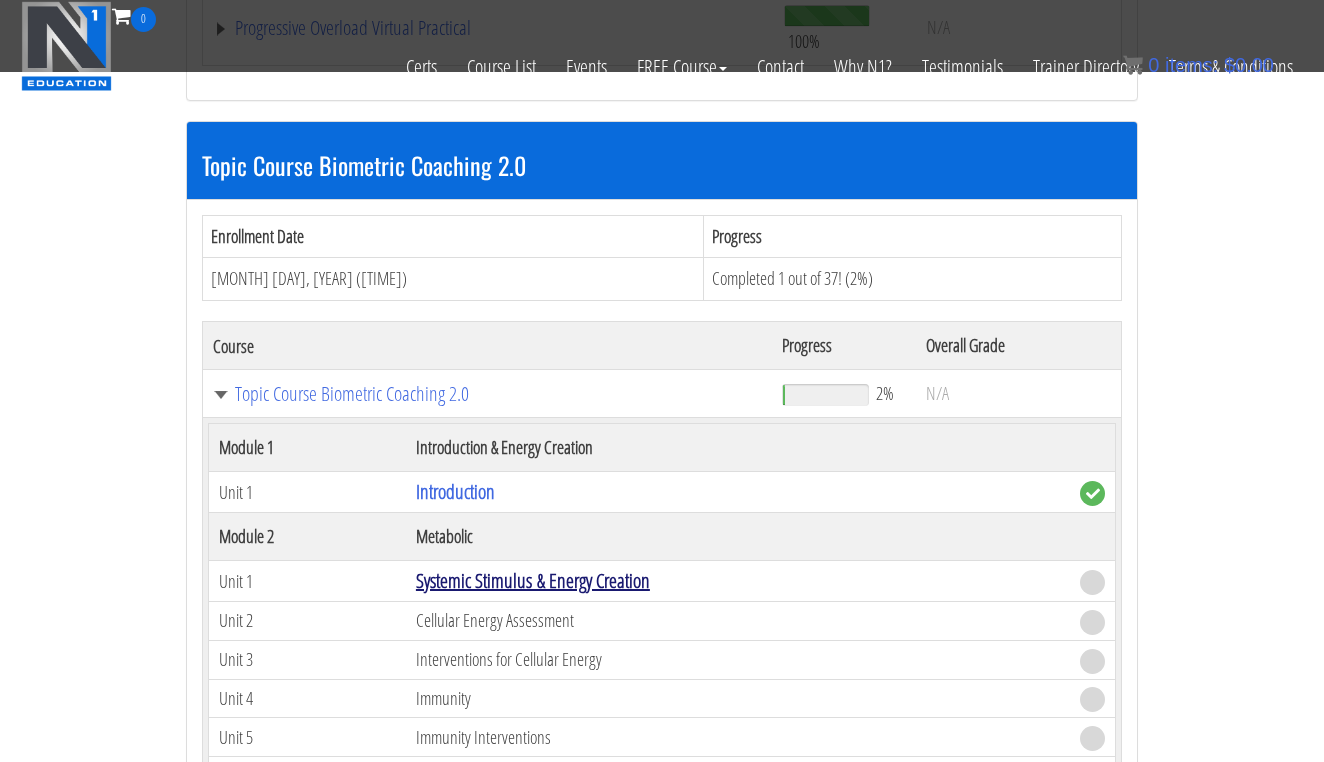 click on "Systemic Stimulus & Energy Creation" at bounding box center [533, 580] 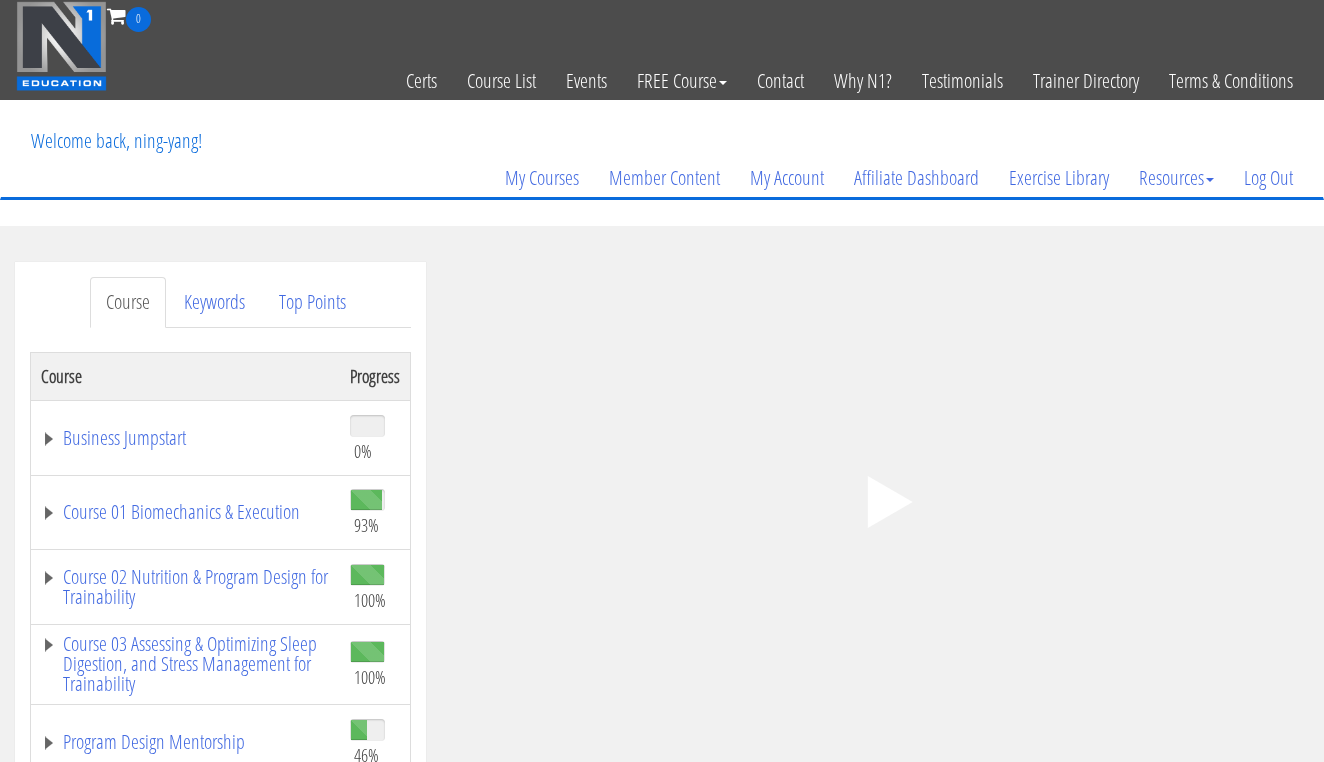 scroll, scrollTop: 0, scrollLeft: 0, axis: both 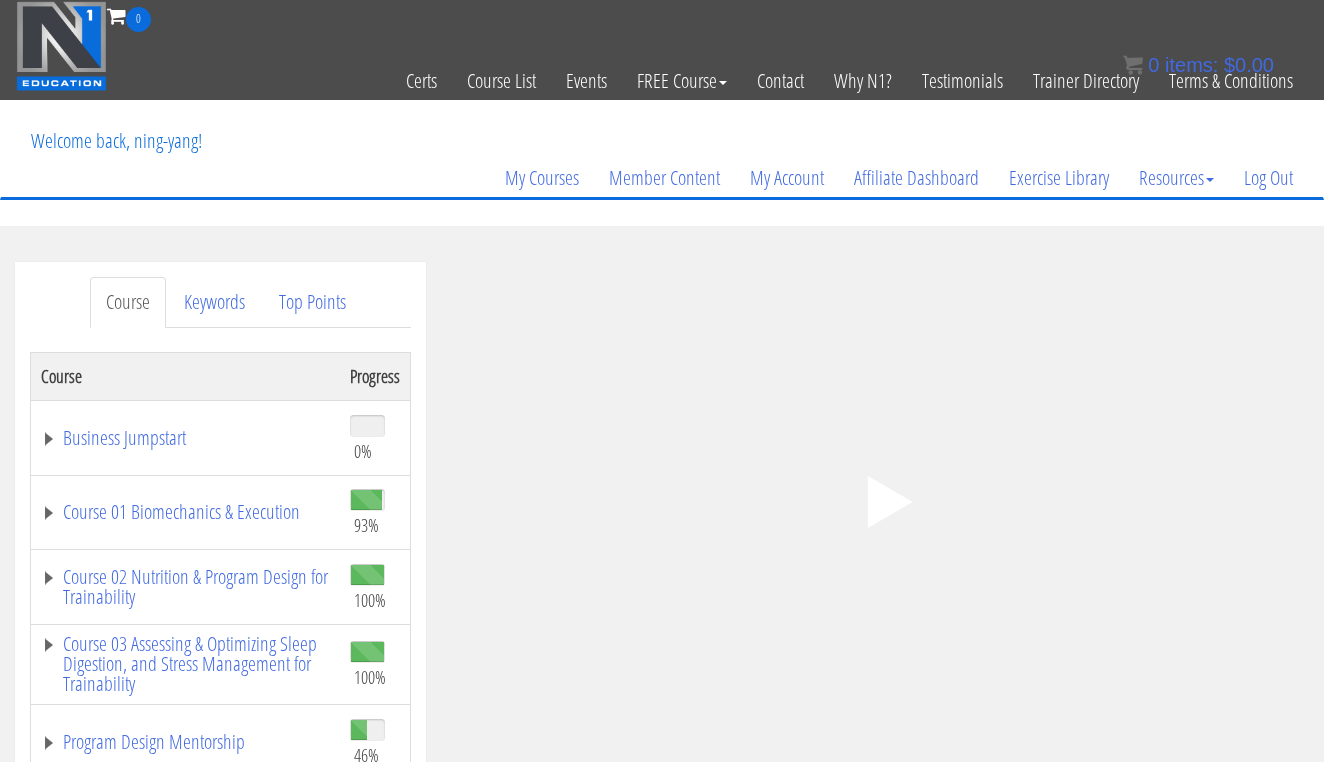 click on ".fp-color-play{opacity:0.65;}.controlbutton{fill:#fff;}" 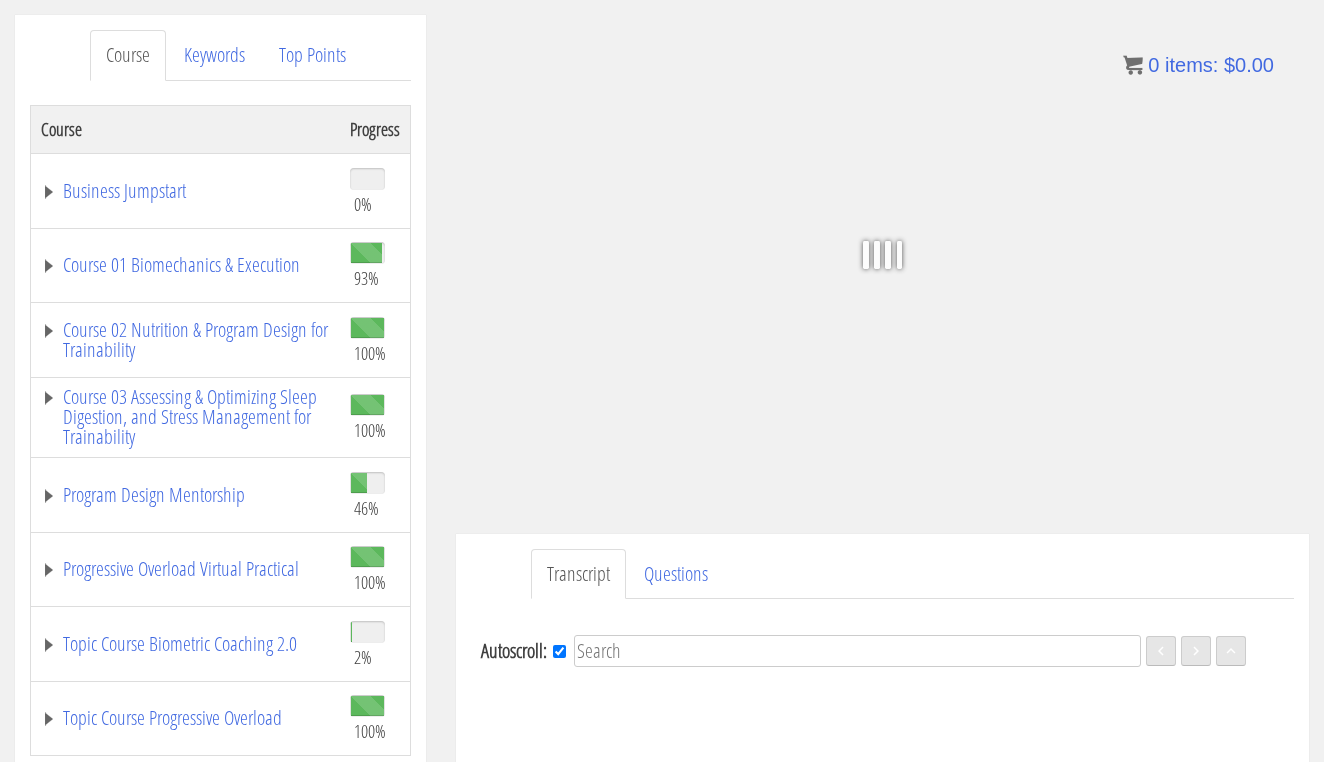 scroll, scrollTop: 228, scrollLeft: 0, axis: vertical 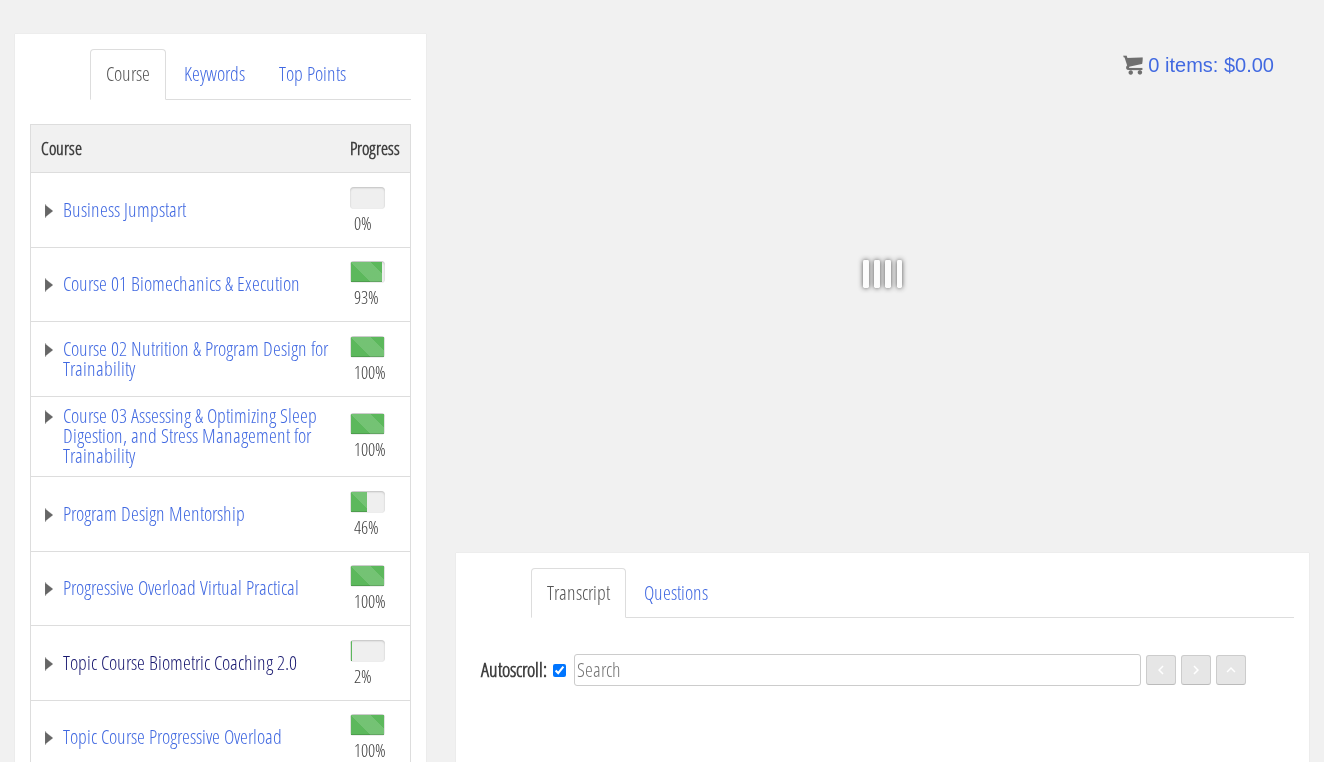 click on "Topic Course Biometric Coaching 2.0" at bounding box center (185, 663) 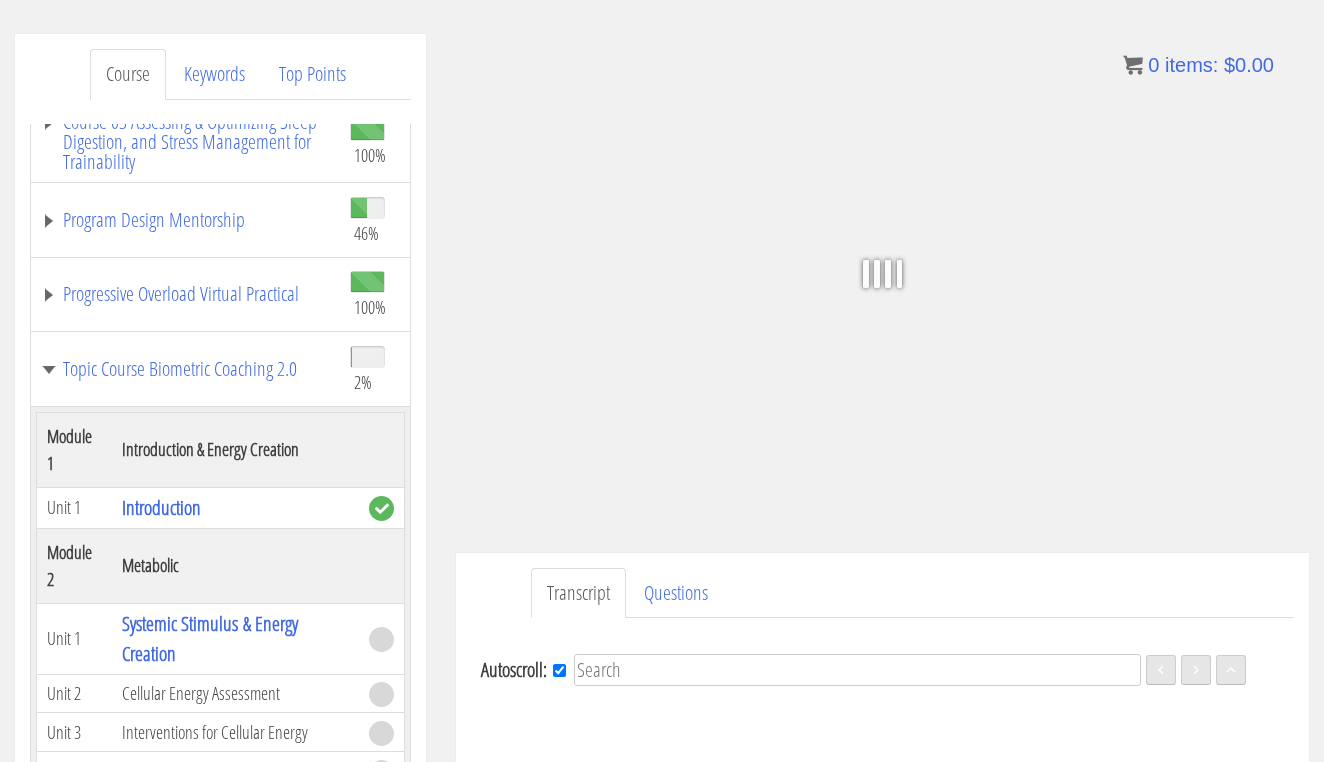 scroll, scrollTop: 307, scrollLeft: 0, axis: vertical 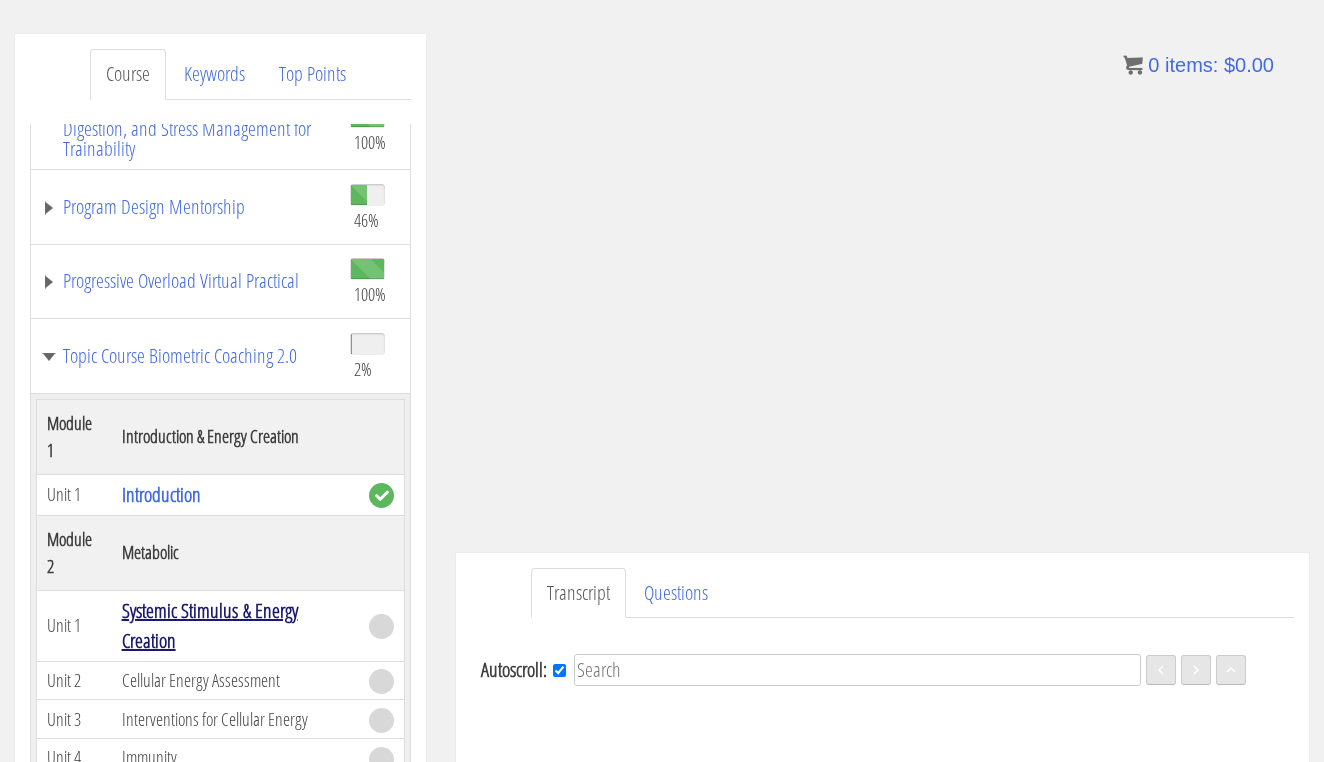 click on "Systemic Stimulus & Energy Creation" at bounding box center [210, 625] 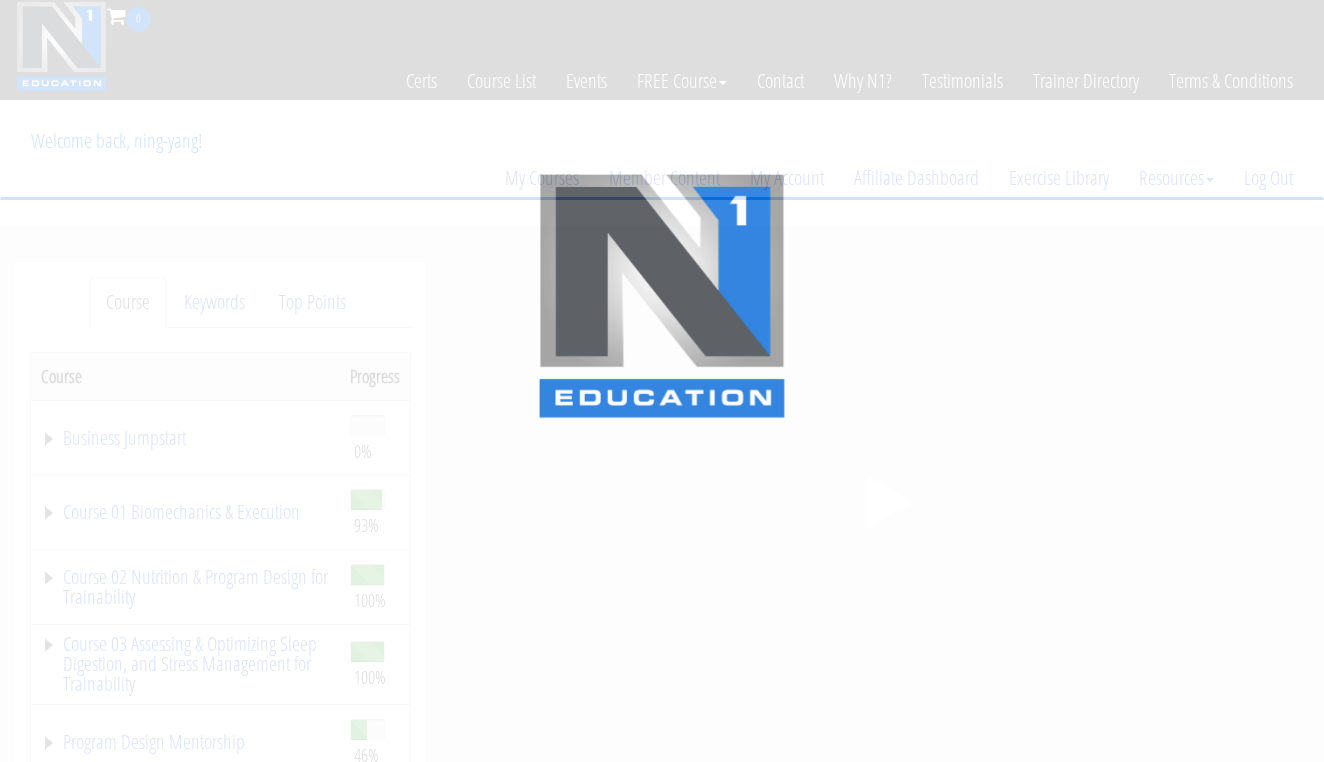 scroll, scrollTop: 0, scrollLeft: 0, axis: both 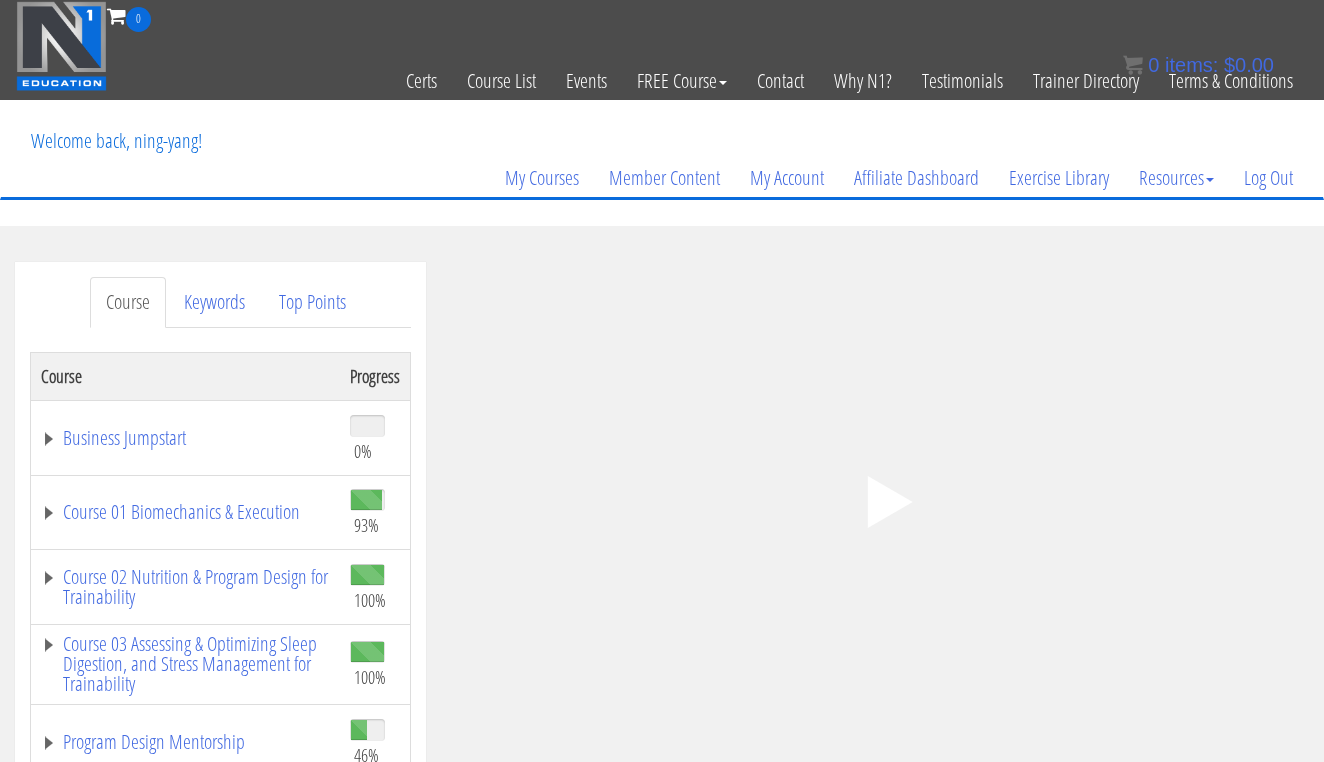 click on ".fp-color-play{opacity:0.65;}.controlbutton{fill:#fff;}" 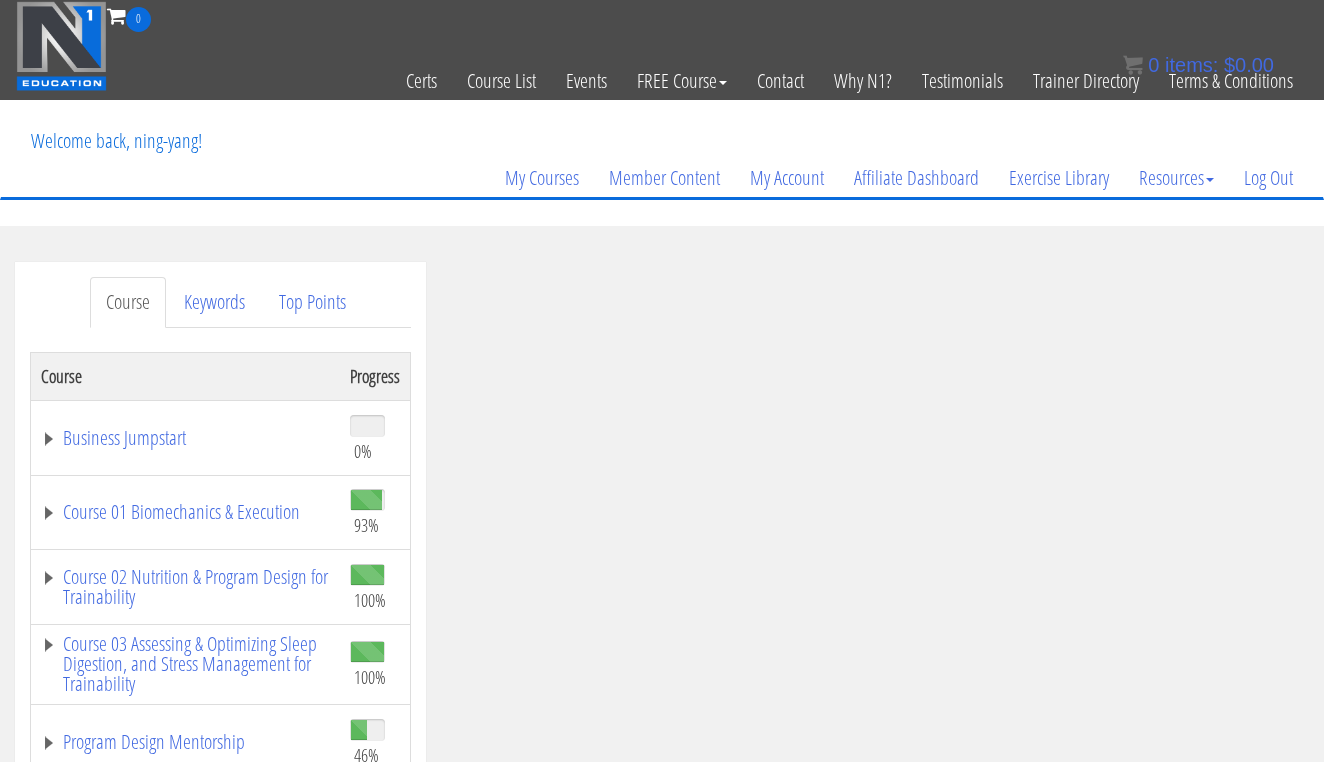 scroll, scrollTop: 28, scrollLeft: 0, axis: vertical 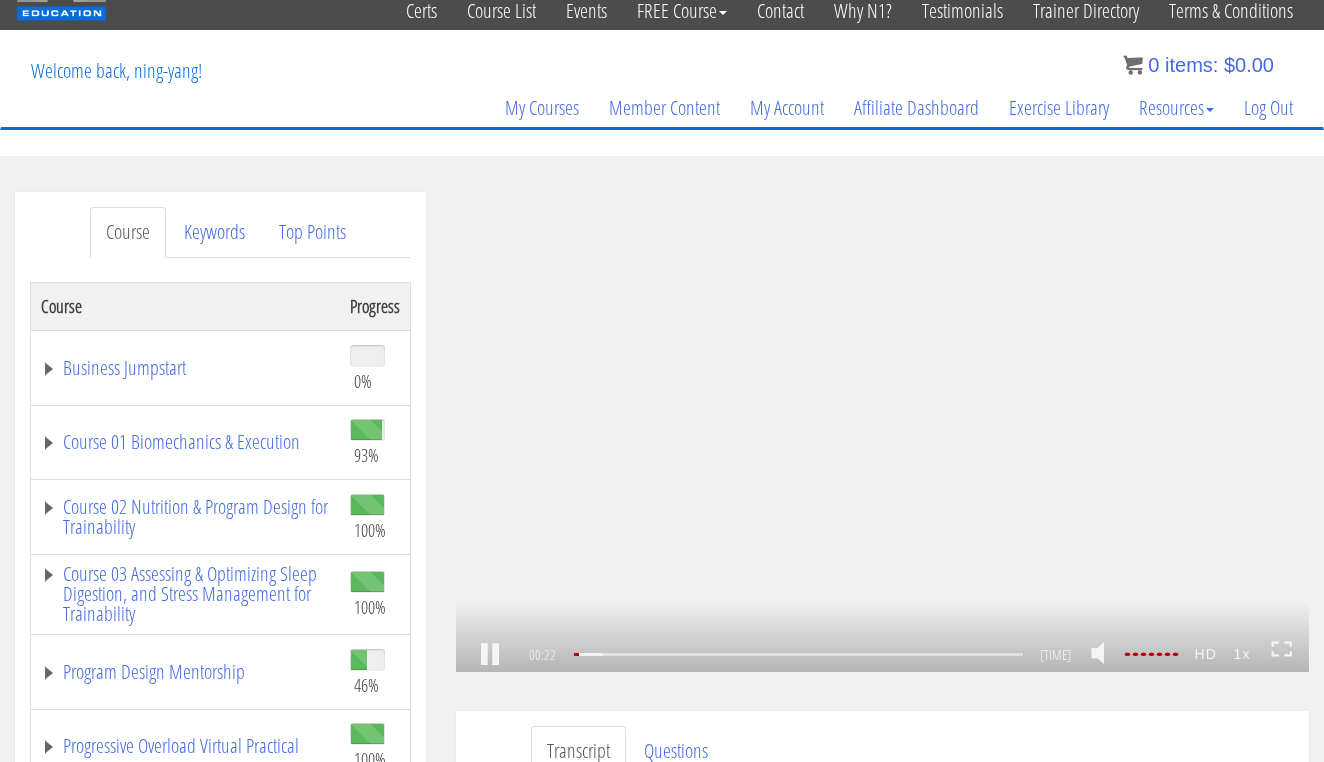 click on "CC HD" at bounding box center (882, 432) 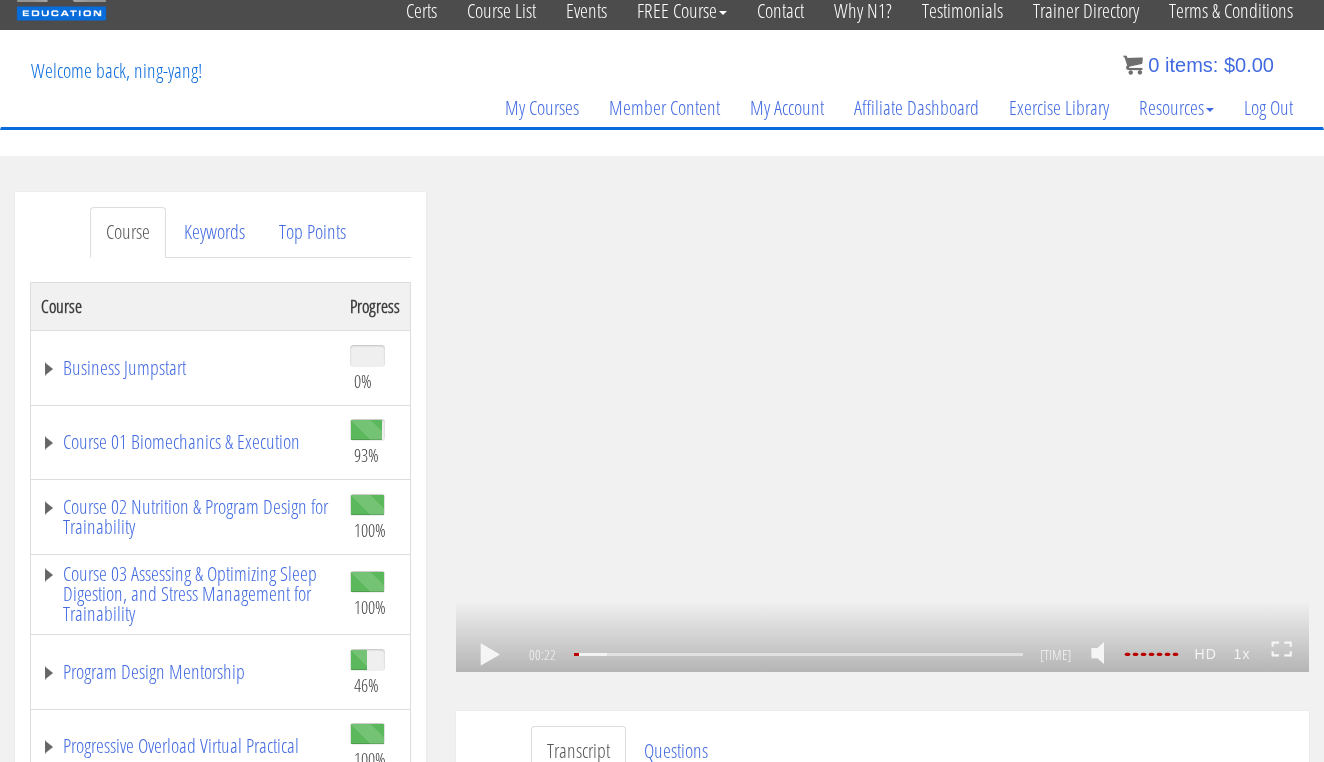 click on "CC HD" at bounding box center (882, 432) 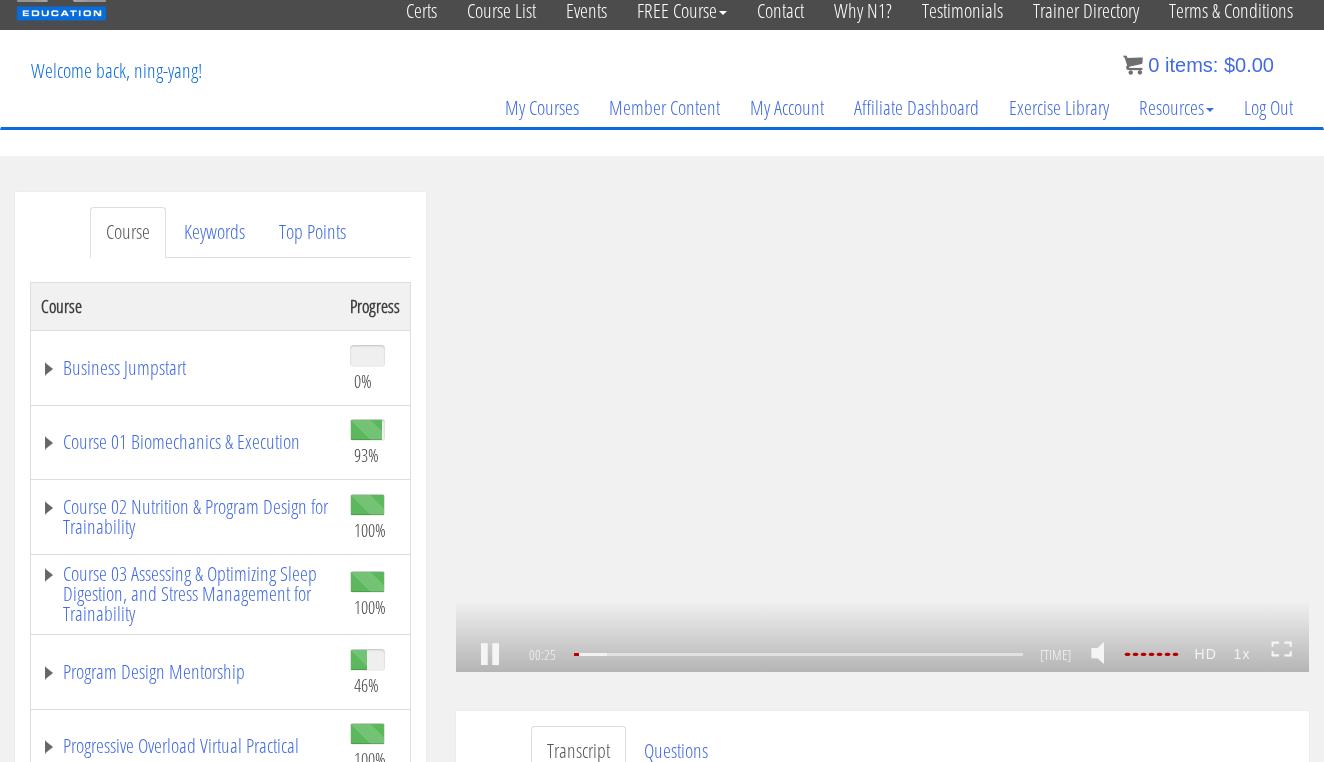 click 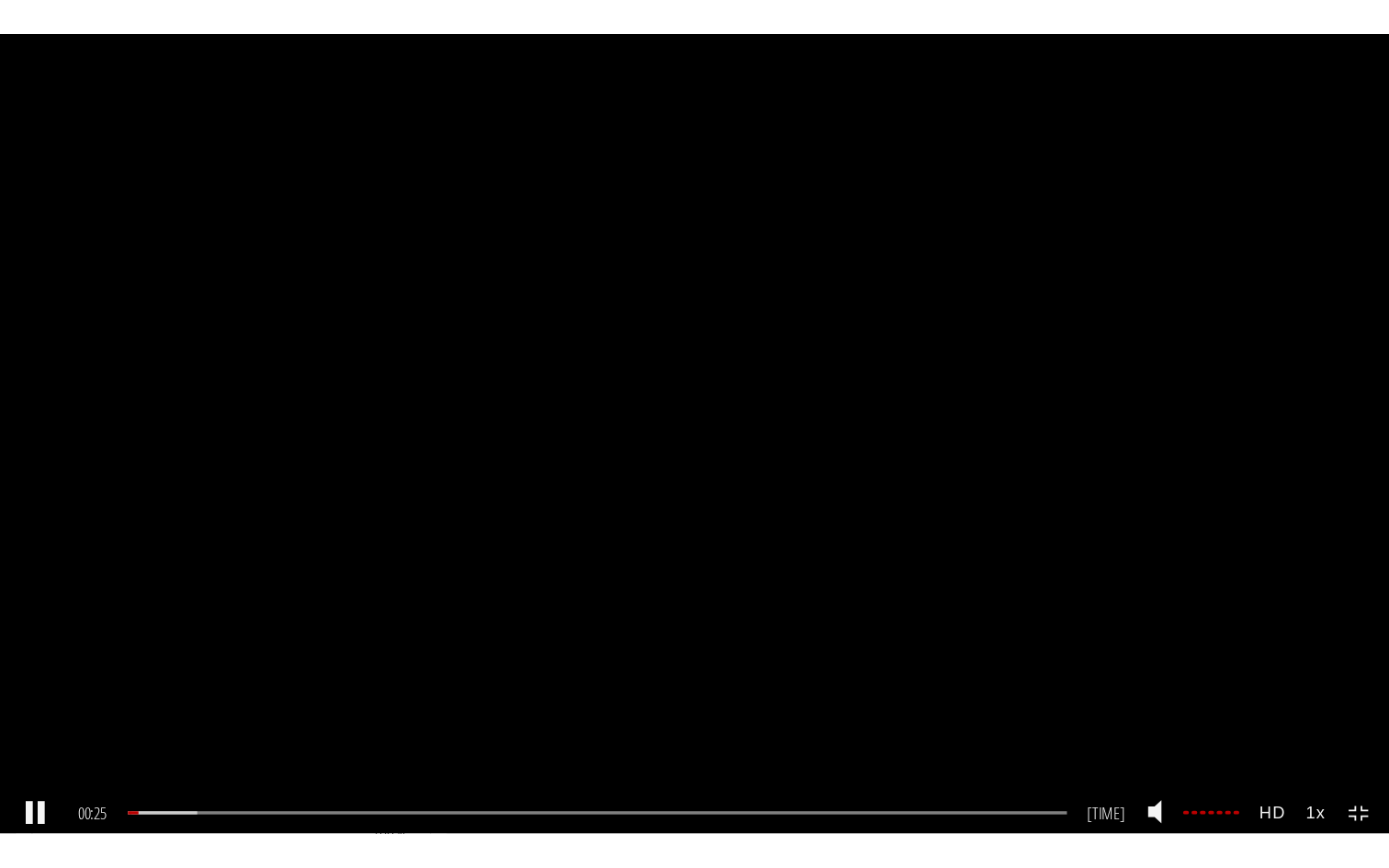 scroll, scrollTop: 0, scrollLeft: 0, axis: both 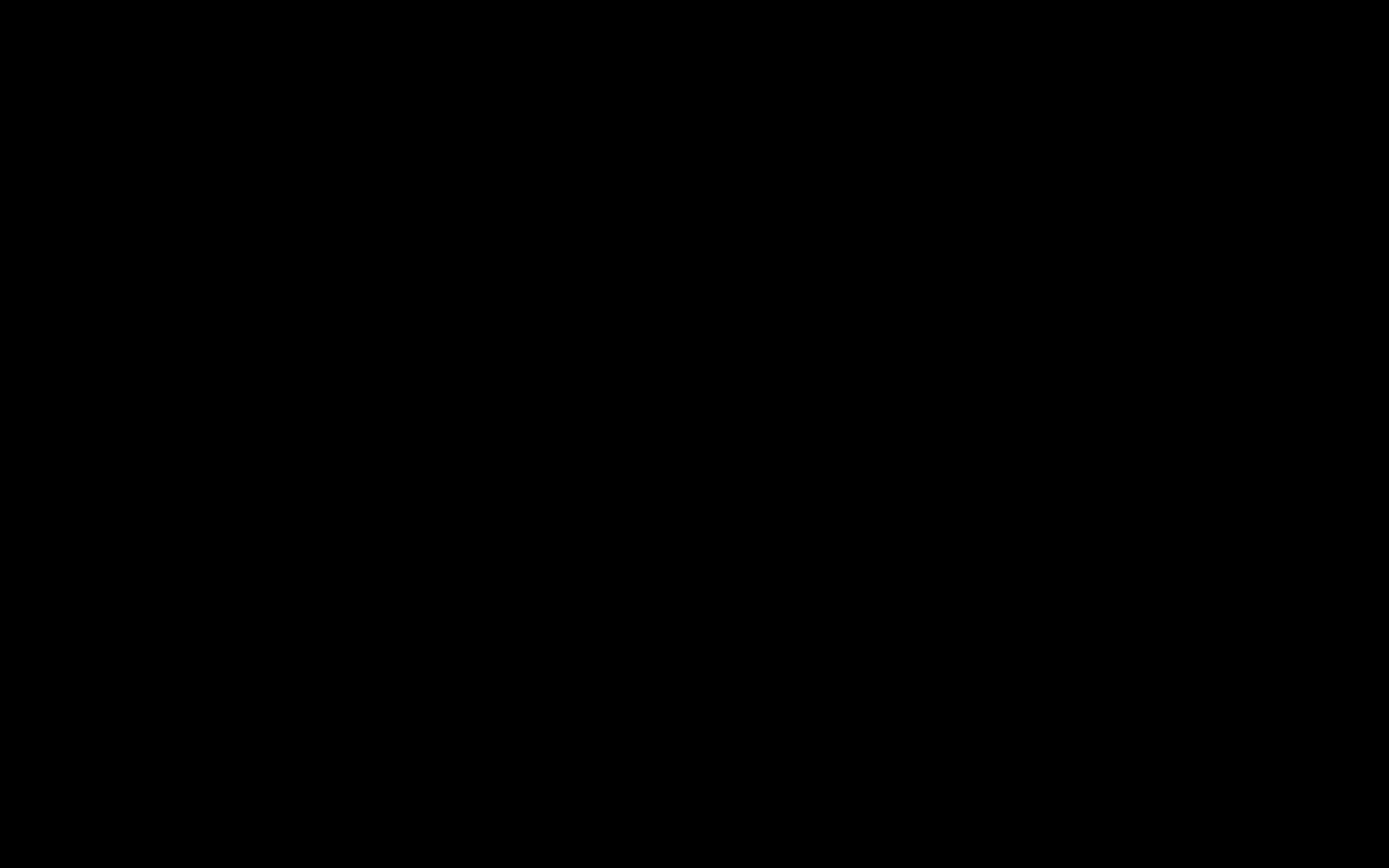 click on "CC" at bounding box center [694, 434] 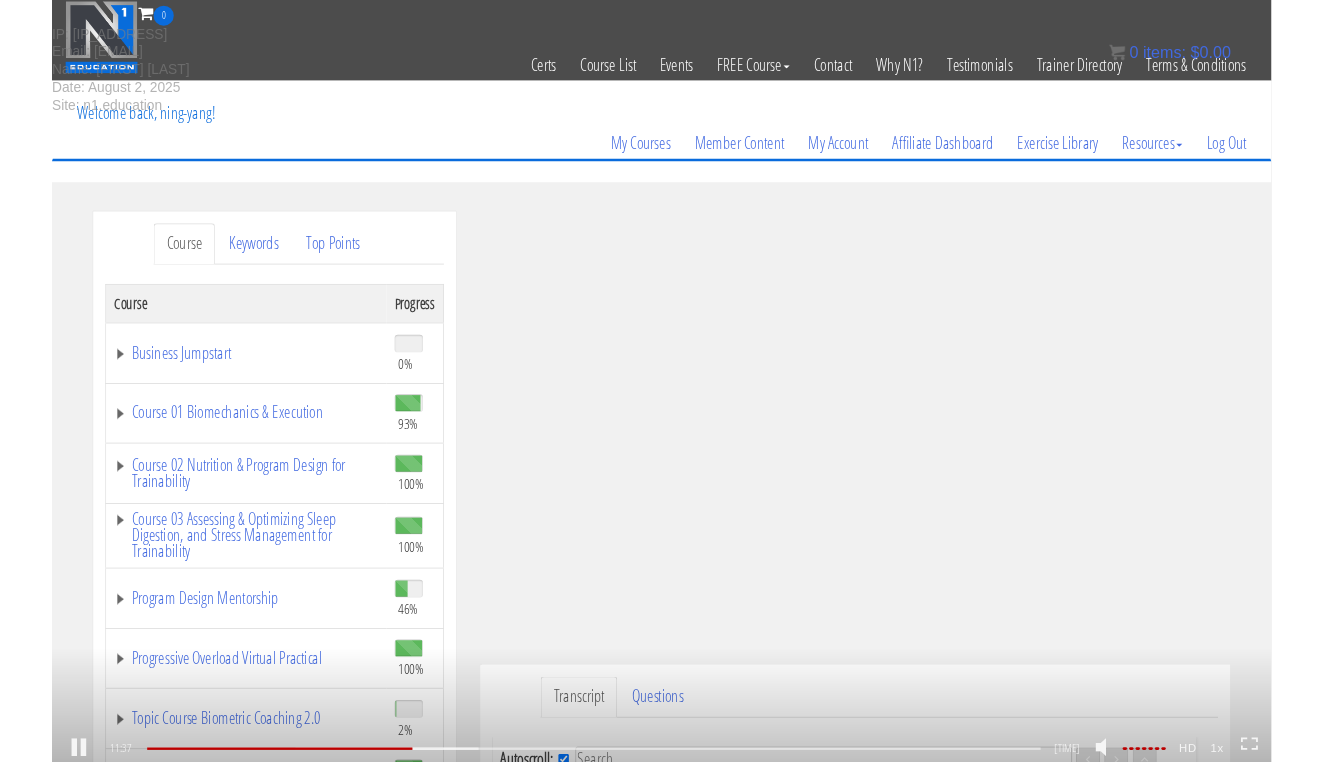 scroll, scrollTop: 70, scrollLeft: 0, axis: vertical 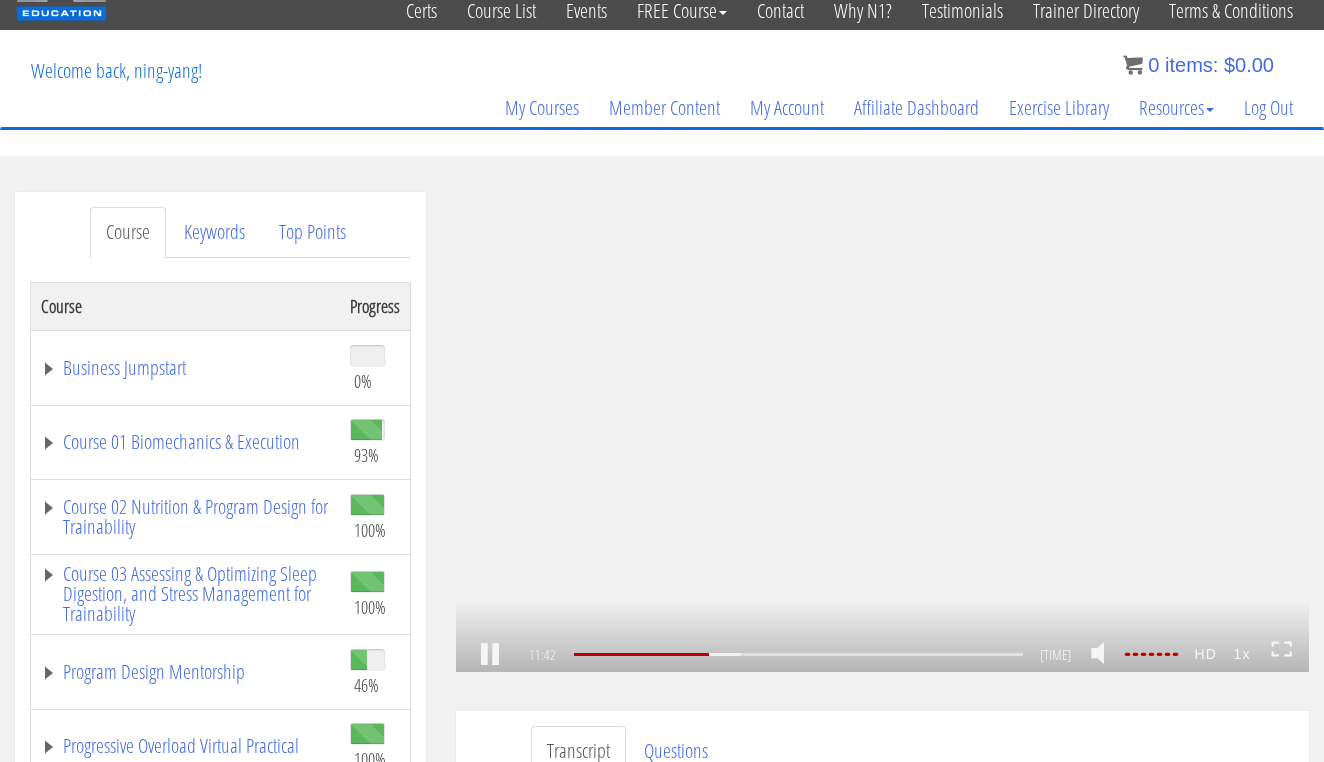 click on "CC" at bounding box center (882, 432) 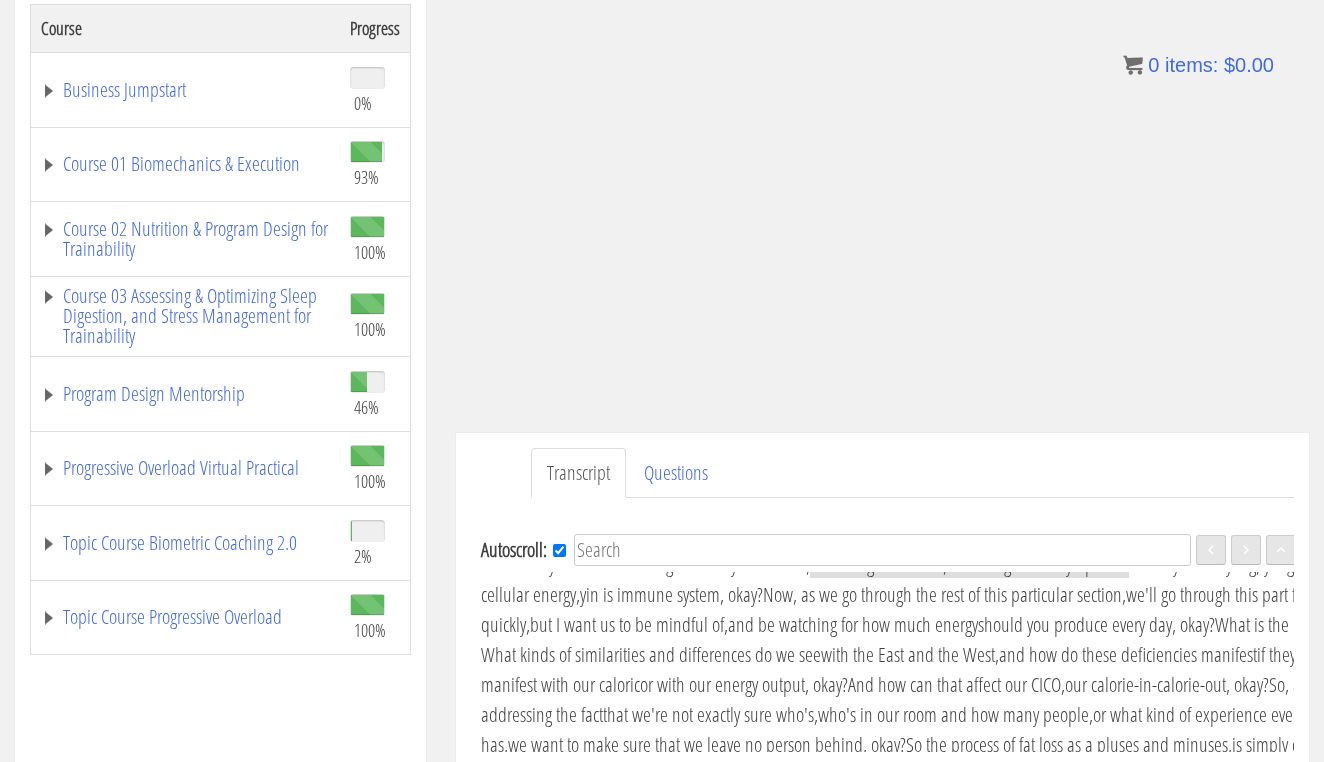 scroll, scrollTop: 371, scrollLeft: 0, axis: vertical 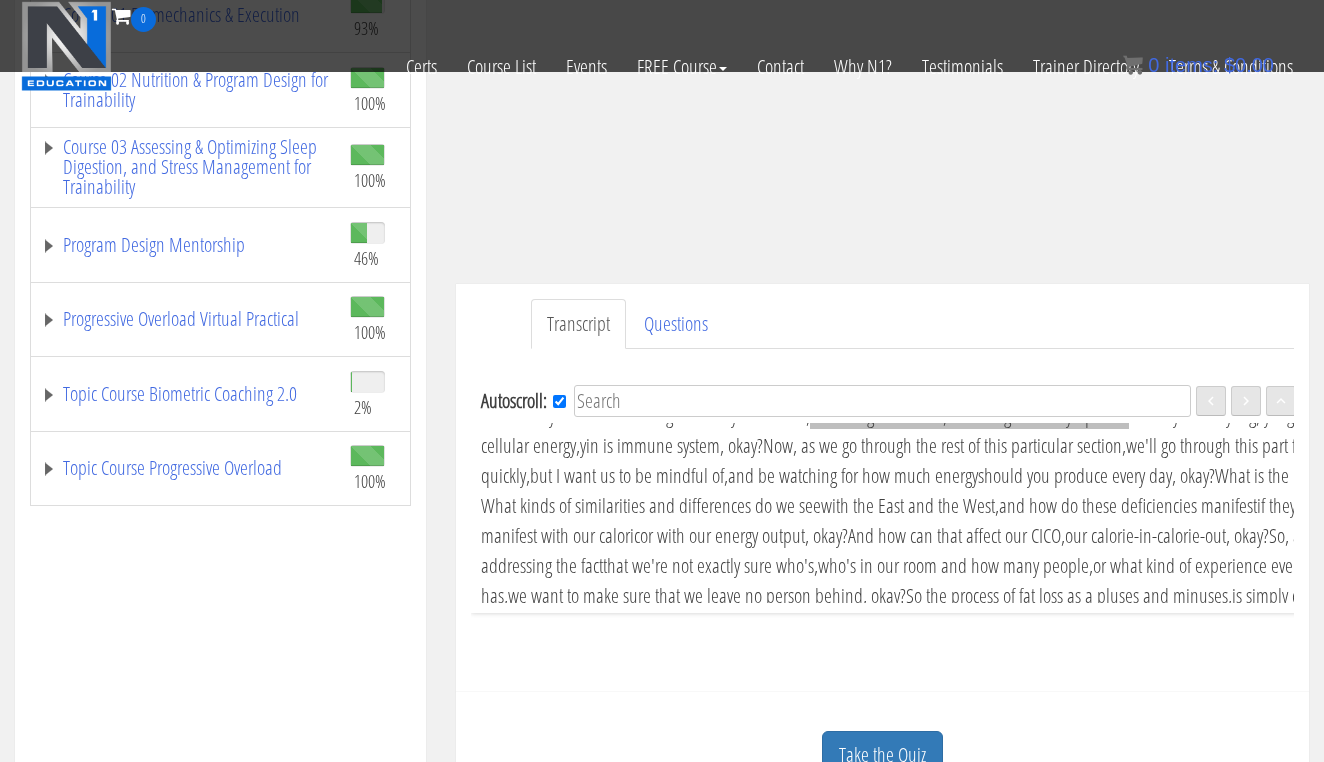 click on "HRV is a good metric, so are signs and symptoms." at bounding box center [969, 415] 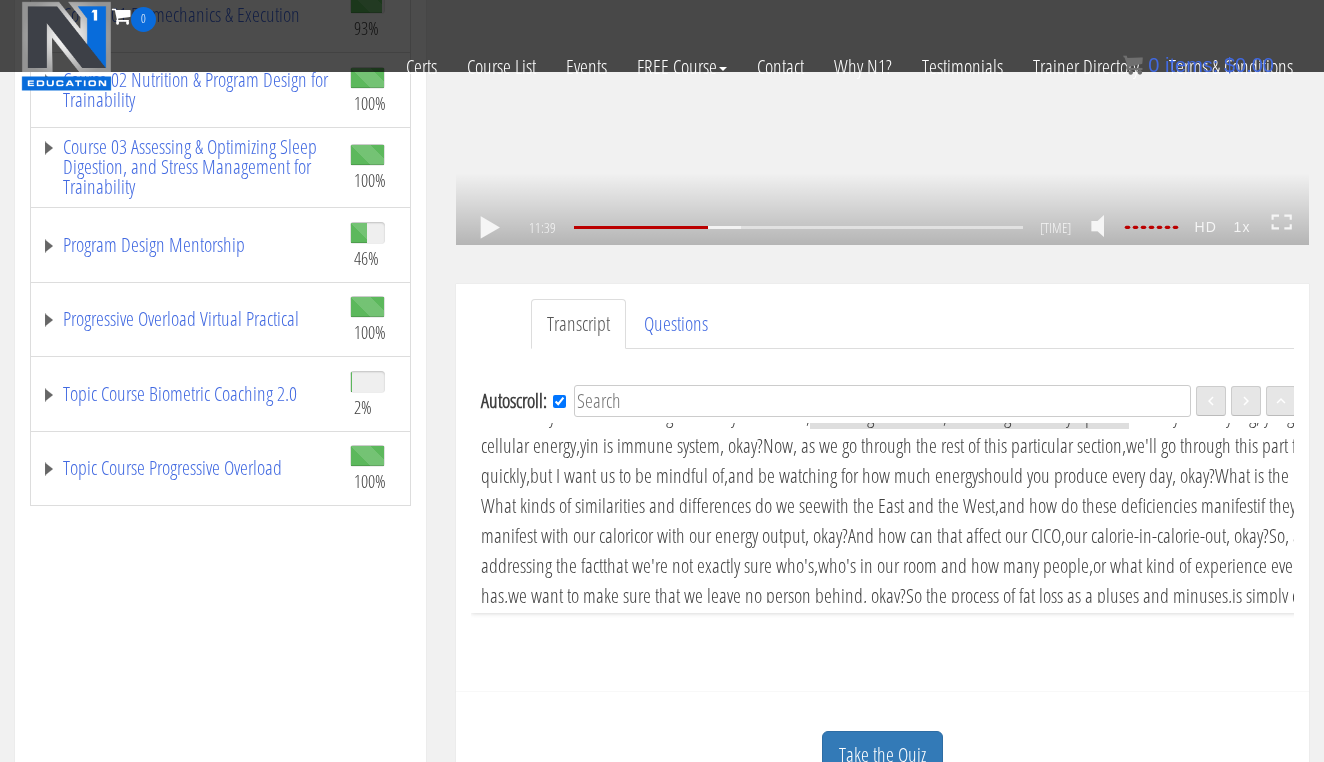 click at bounding box center (490, 228) 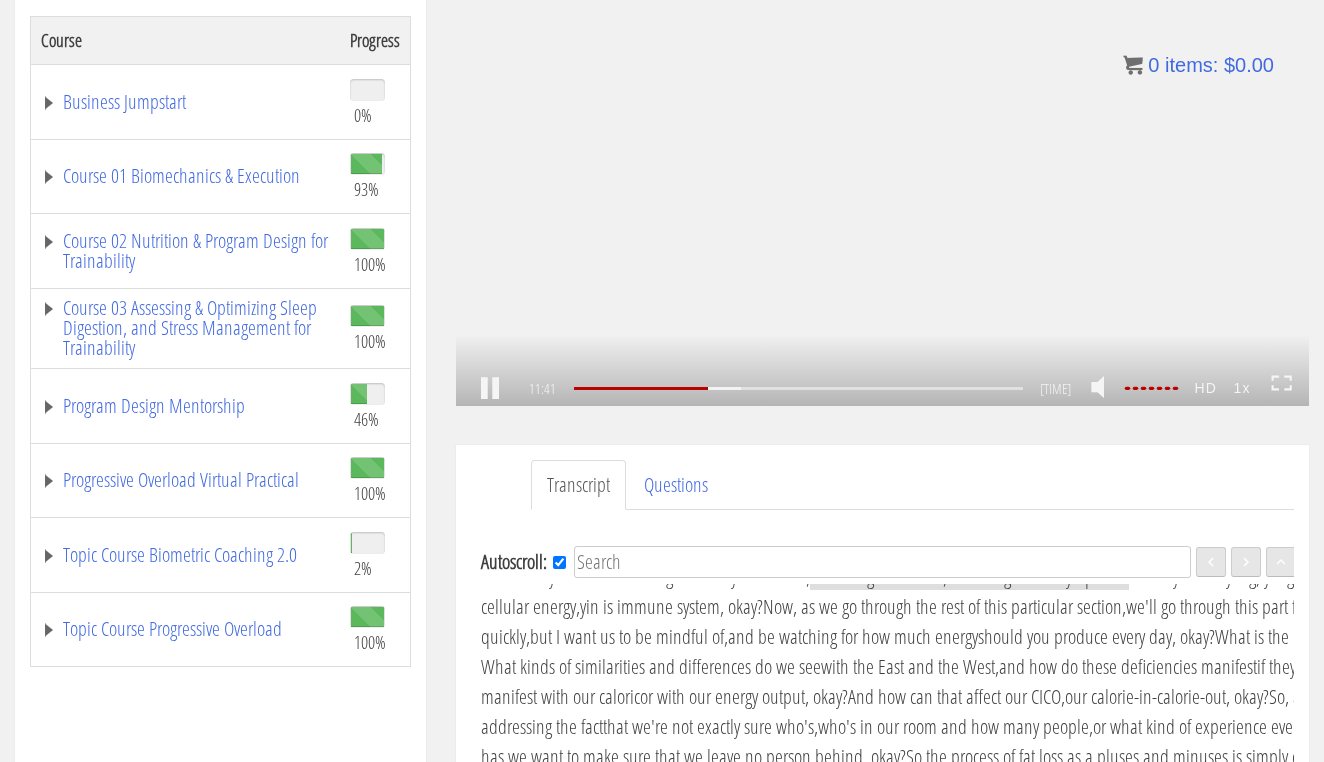 scroll, scrollTop: 337, scrollLeft: 0, axis: vertical 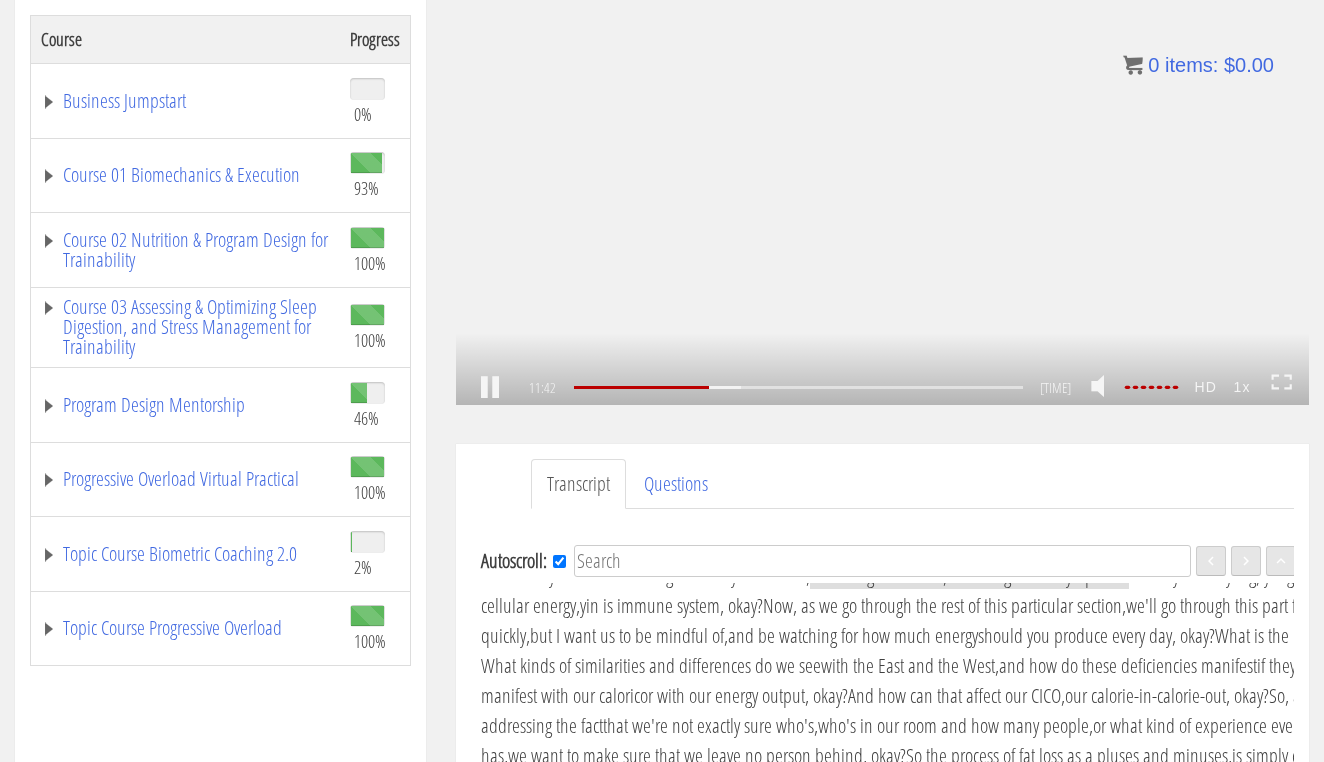 click at bounding box center [490, 388] 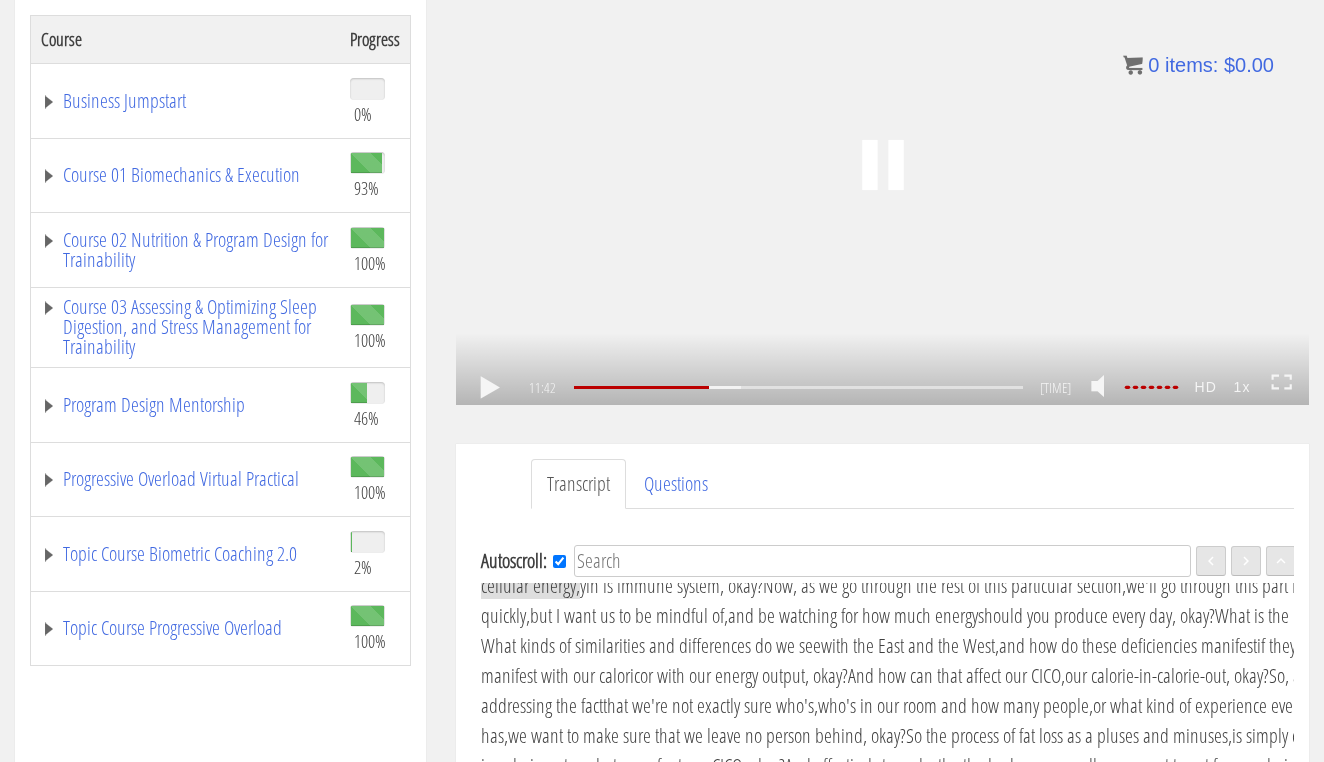 scroll, scrollTop: 2663, scrollLeft: 0, axis: vertical 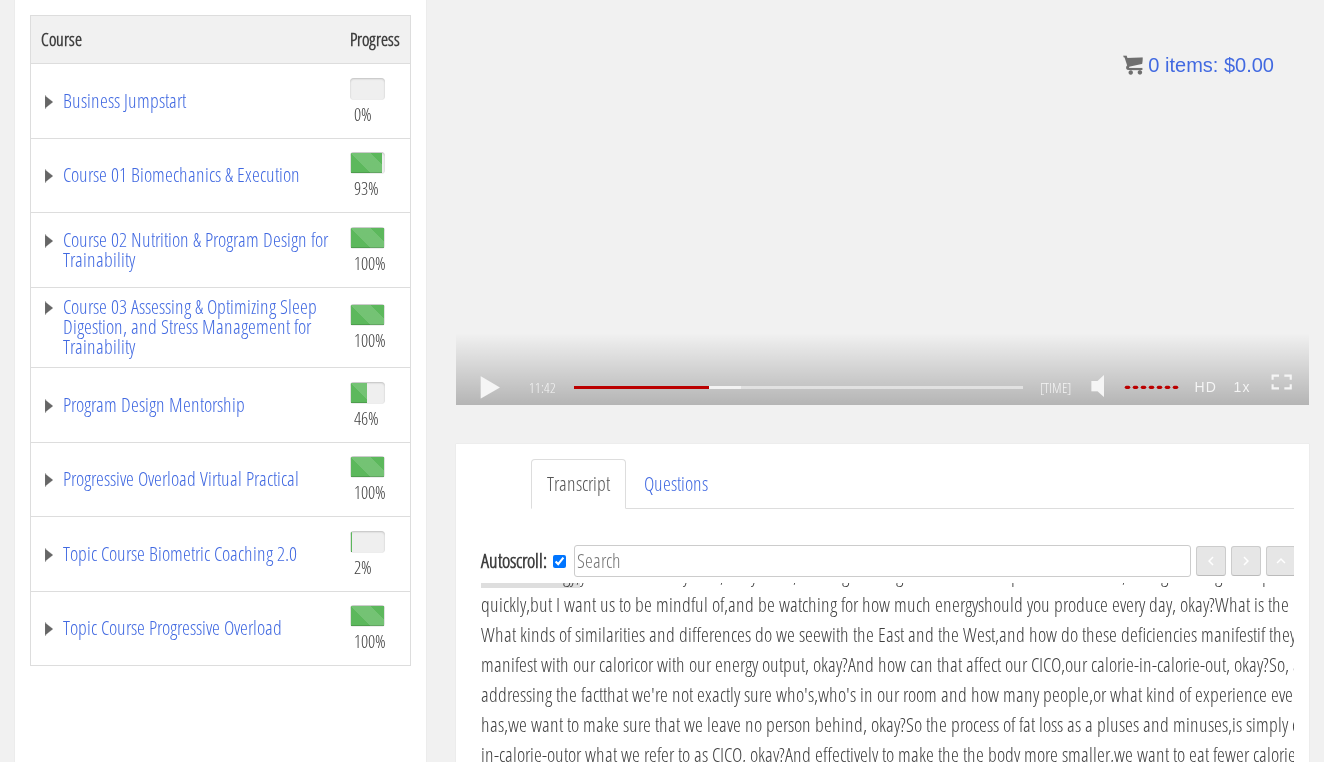 click at bounding box center (490, 388) 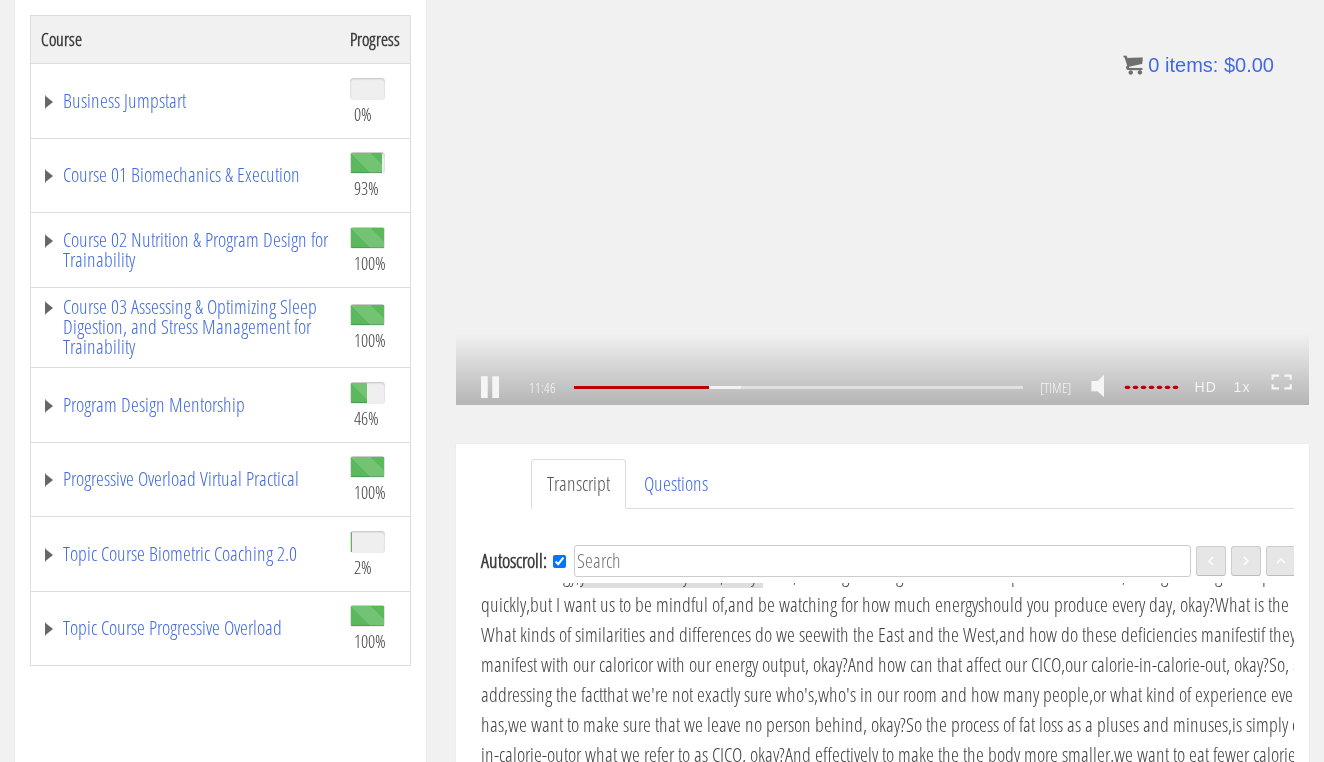 click at bounding box center [490, 388] 